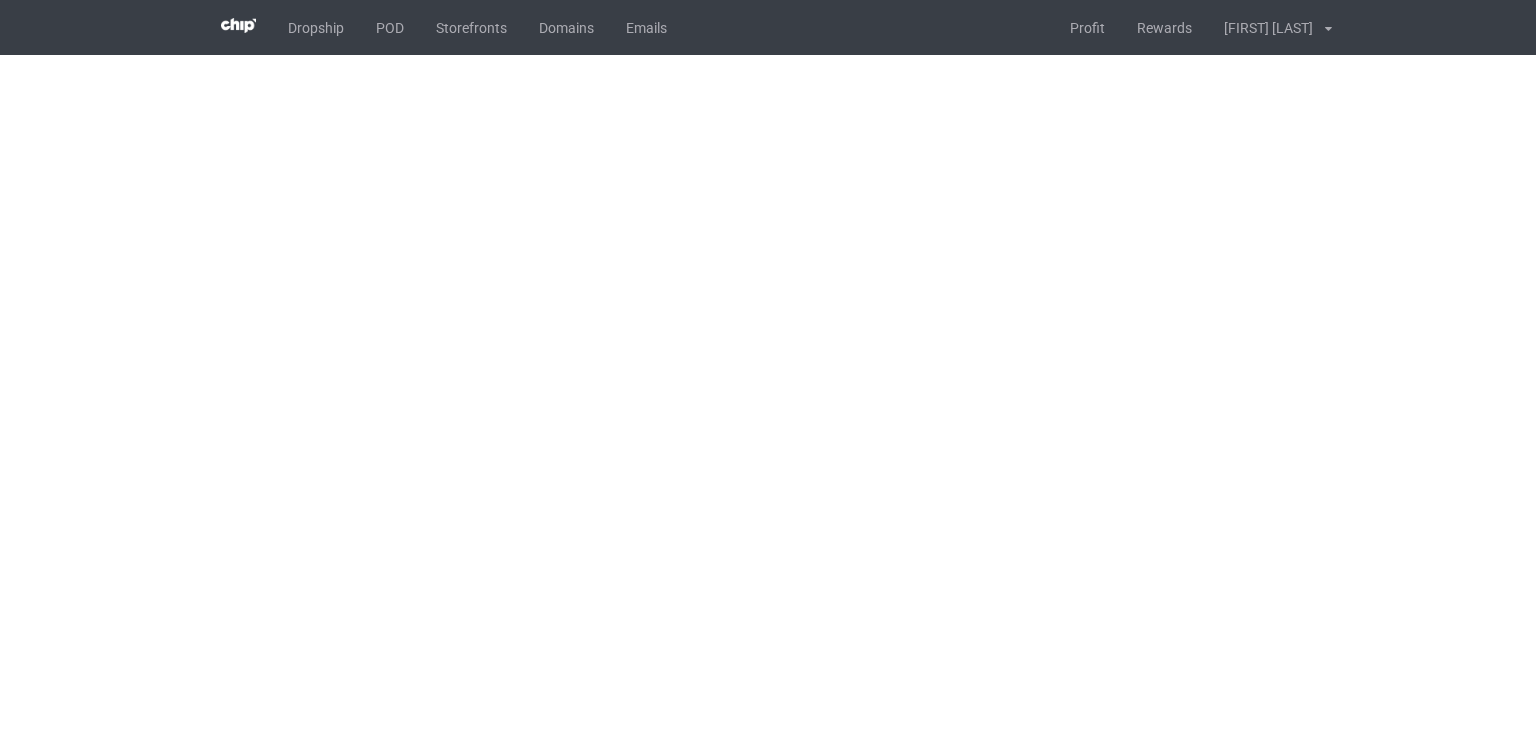 scroll, scrollTop: 0, scrollLeft: 0, axis: both 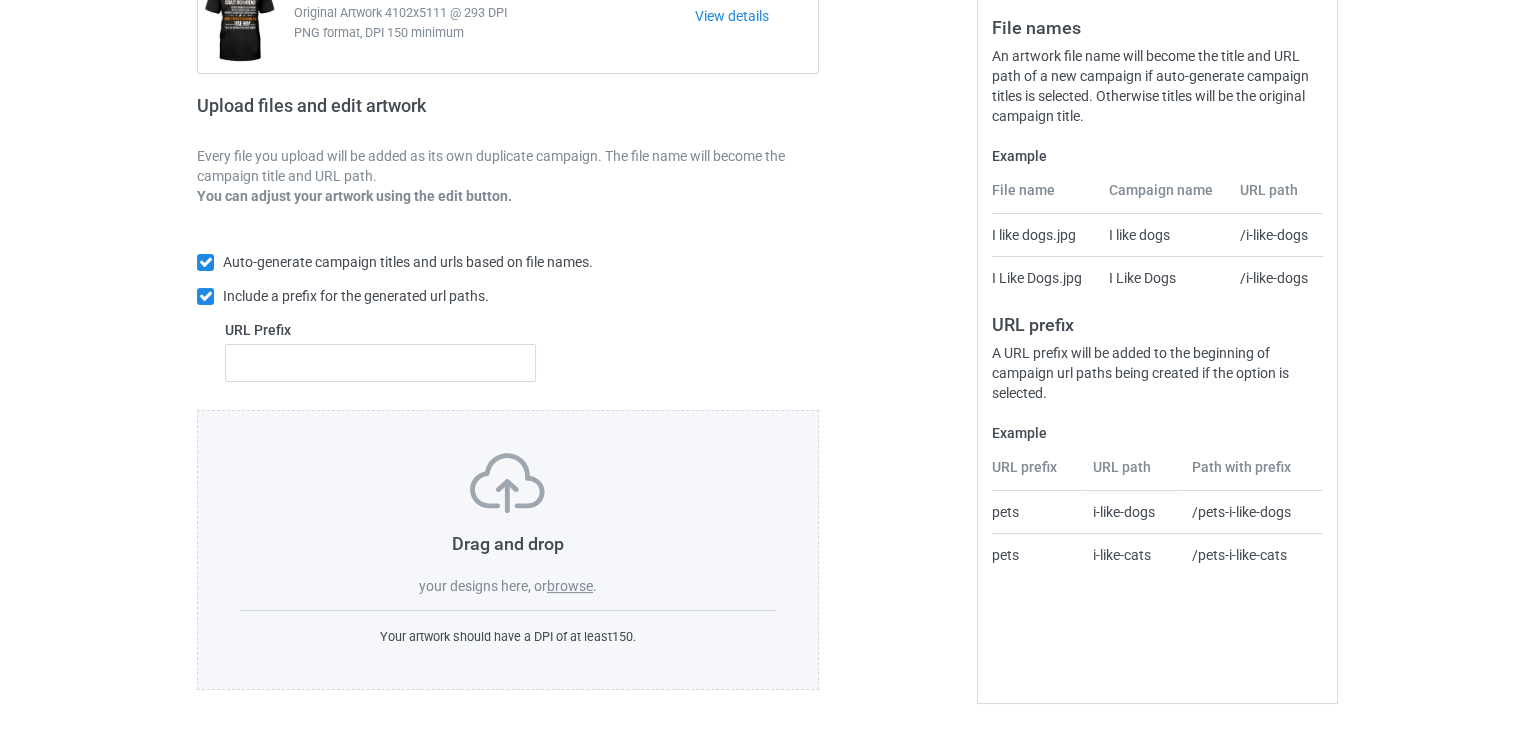 click on "browse" at bounding box center [570, 586] 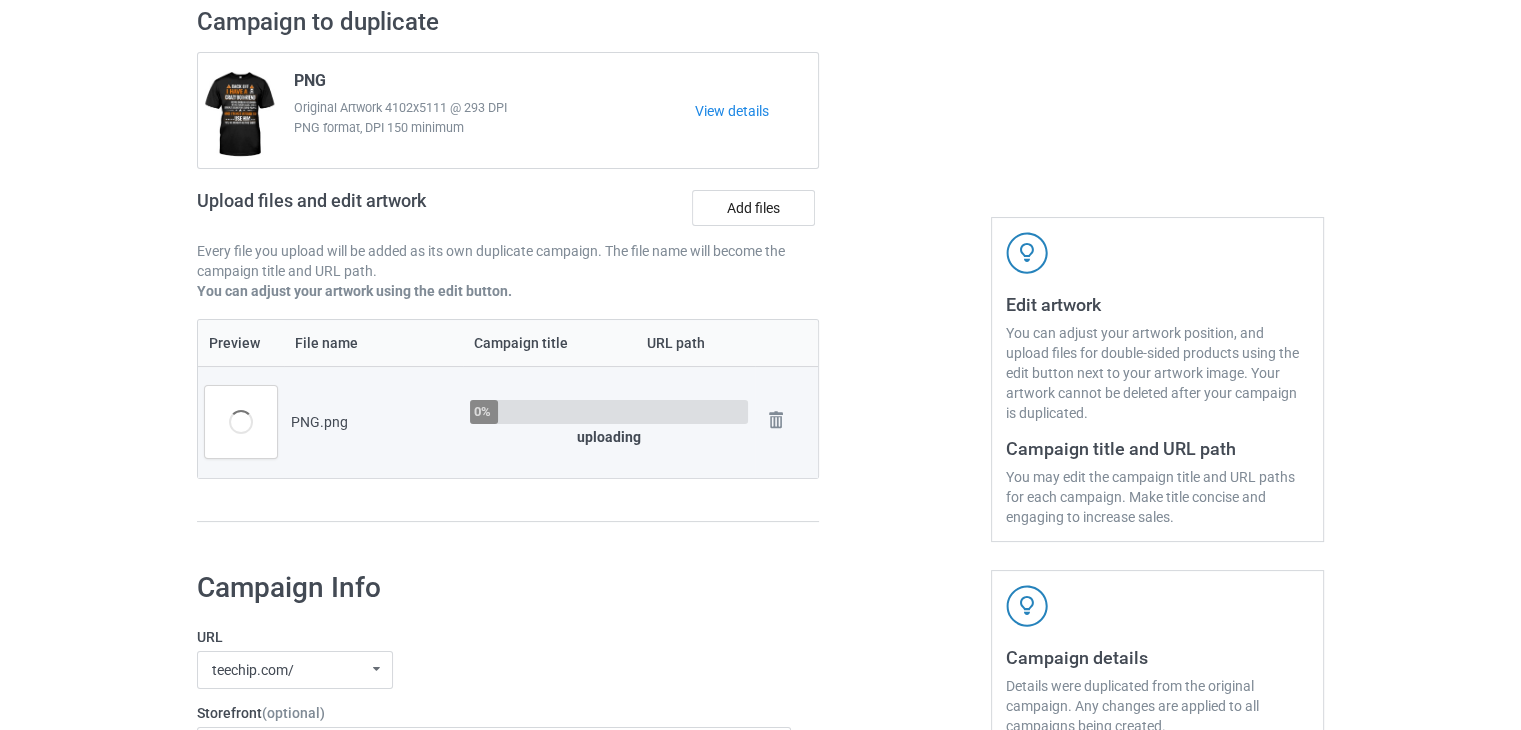 scroll, scrollTop: 142, scrollLeft: 0, axis: vertical 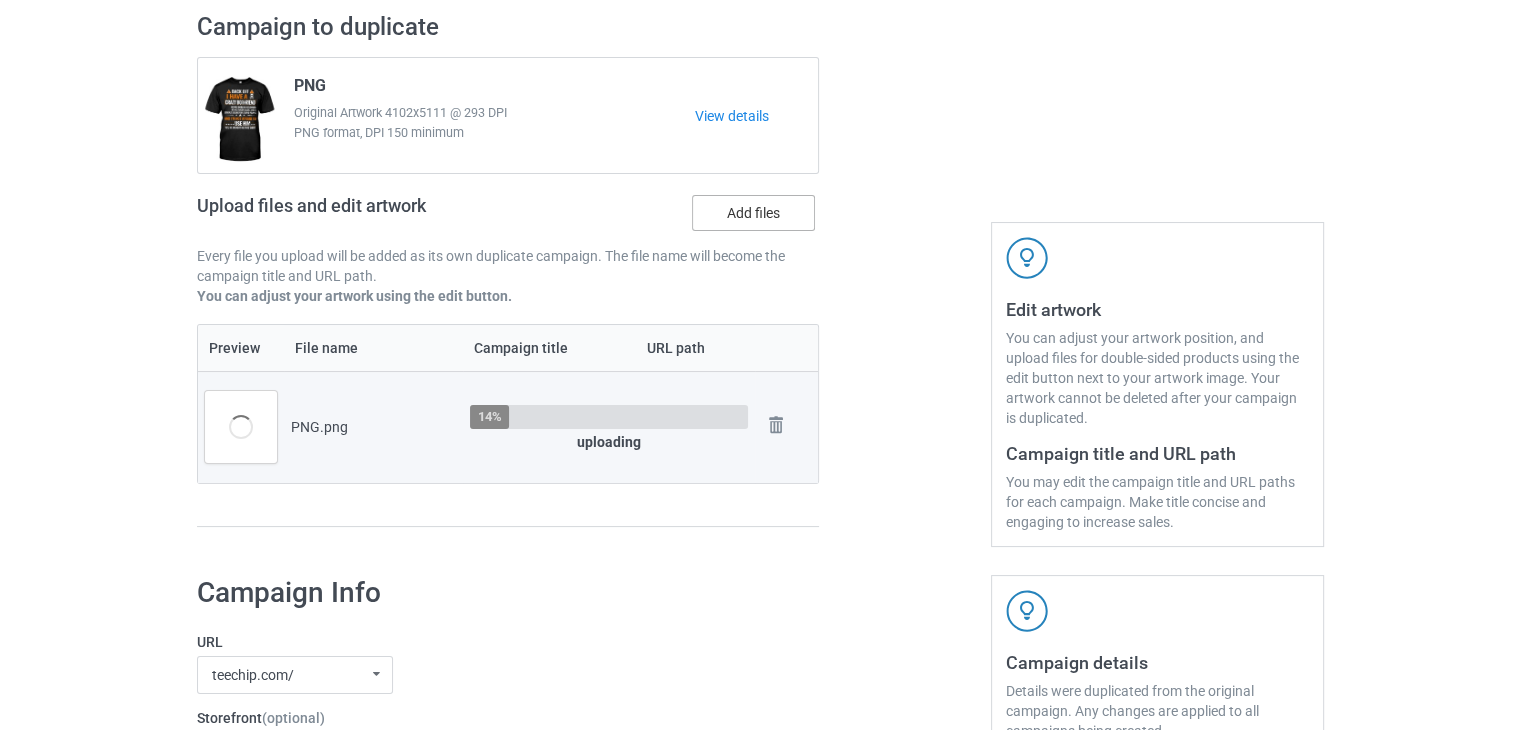 click on "Add files" at bounding box center (753, 213) 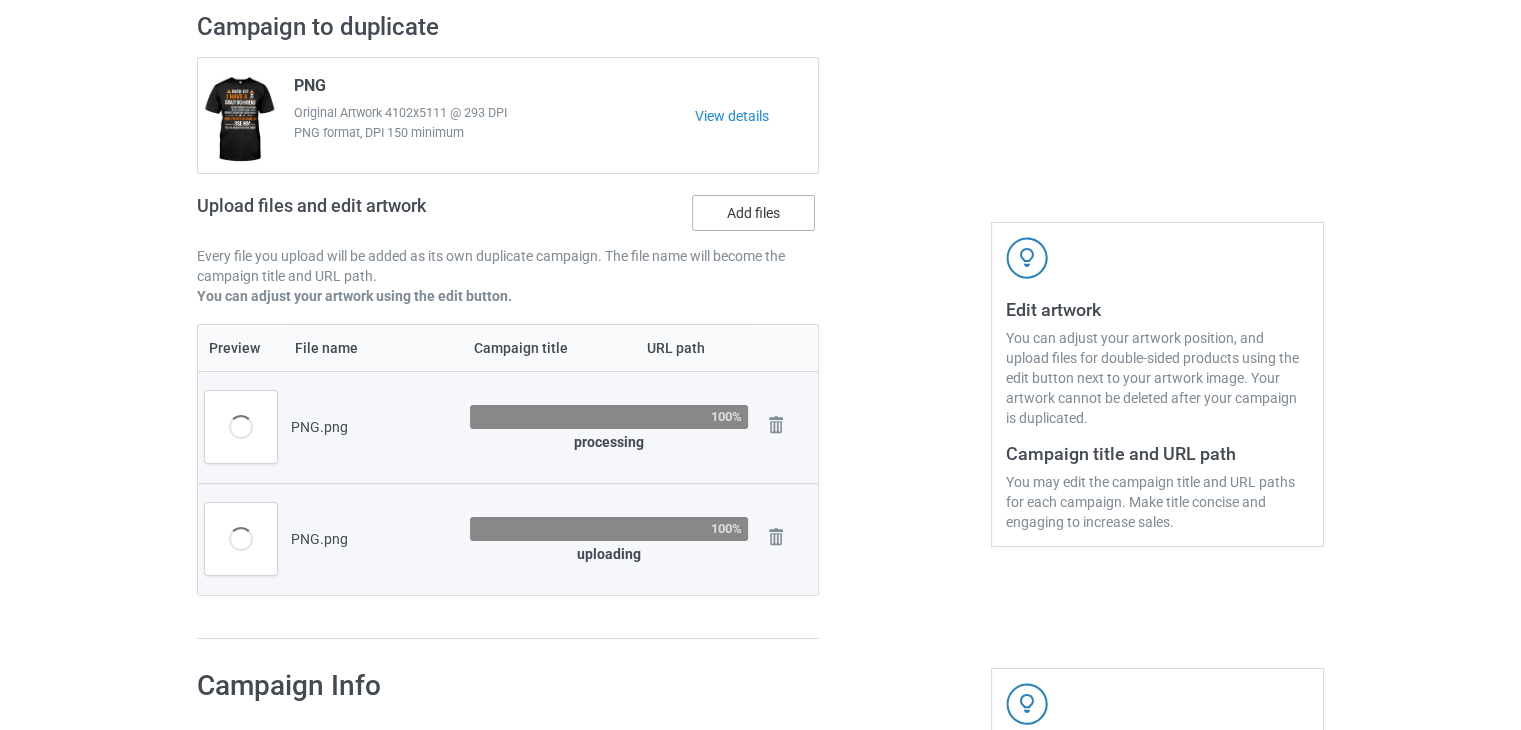 click on "Add files" at bounding box center [753, 213] 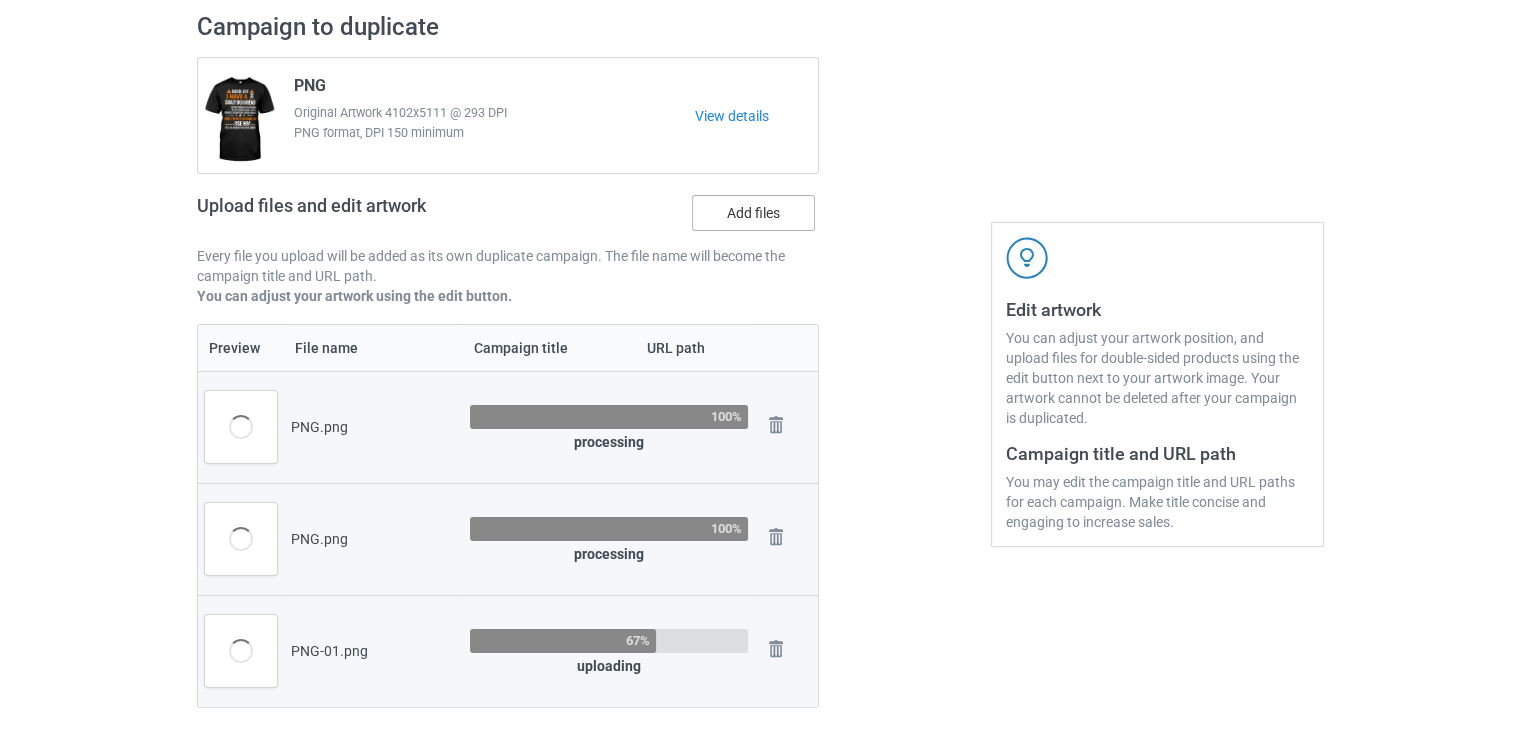 click on "Add files" at bounding box center [753, 213] 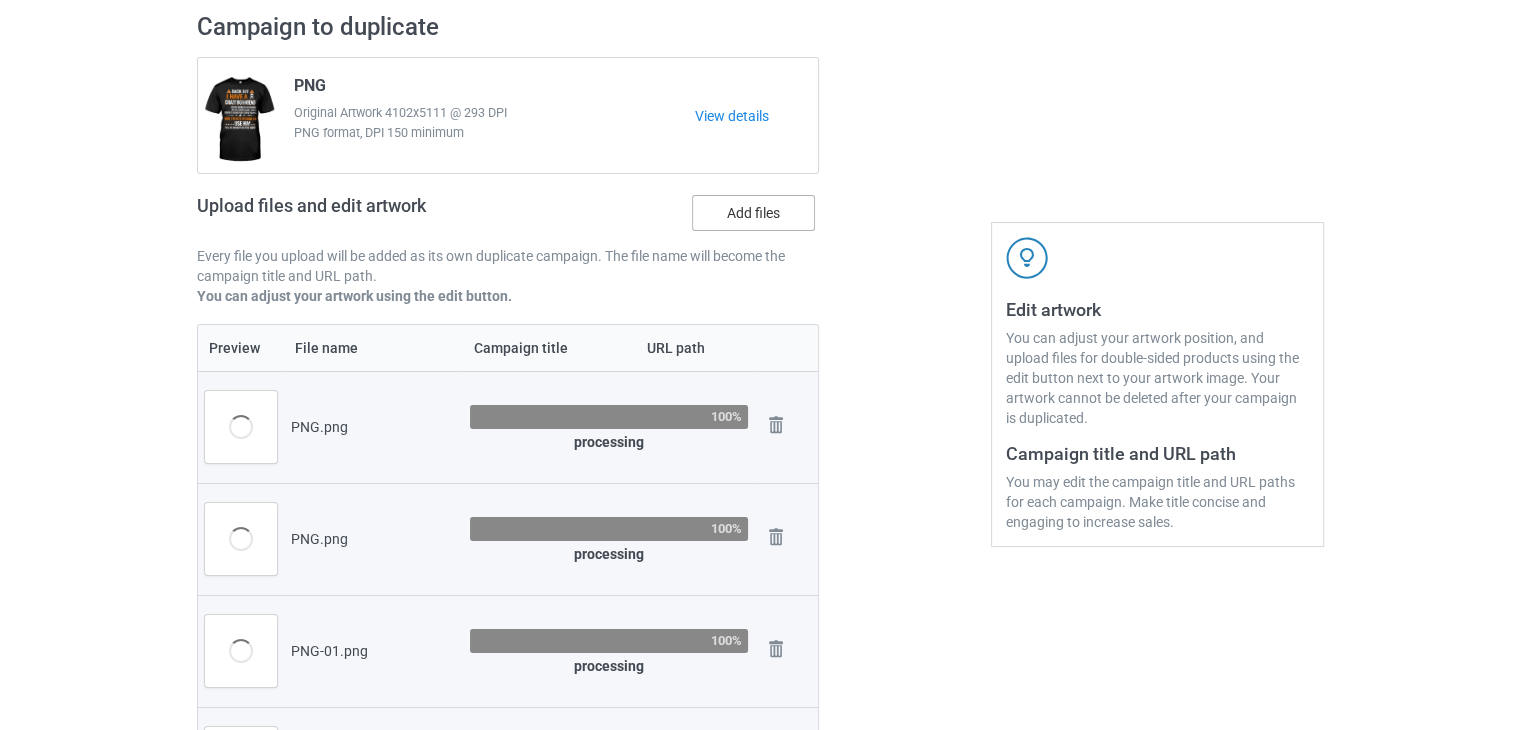 click on "Add files" at bounding box center (753, 213) 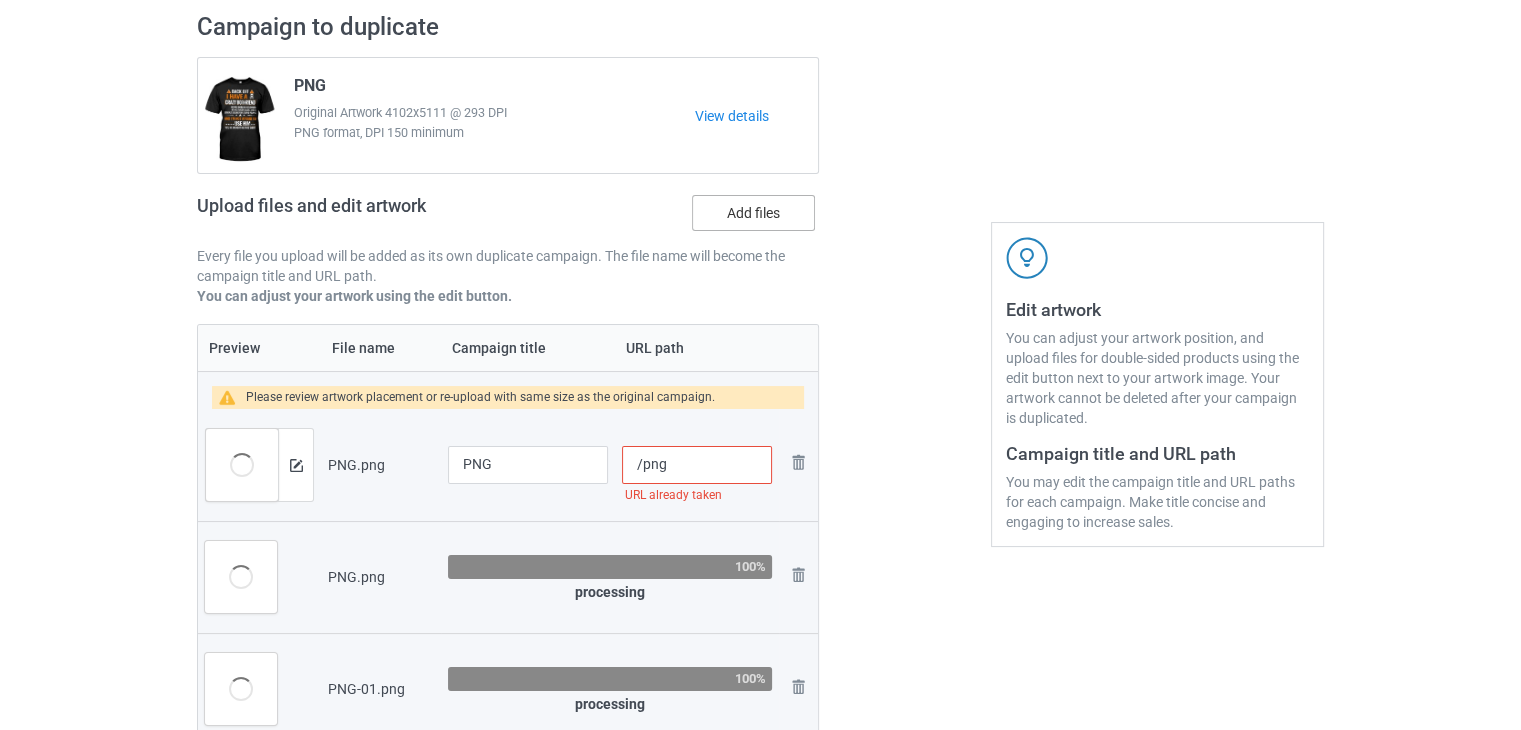 click on "Add files" at bounding box center [753, 213] 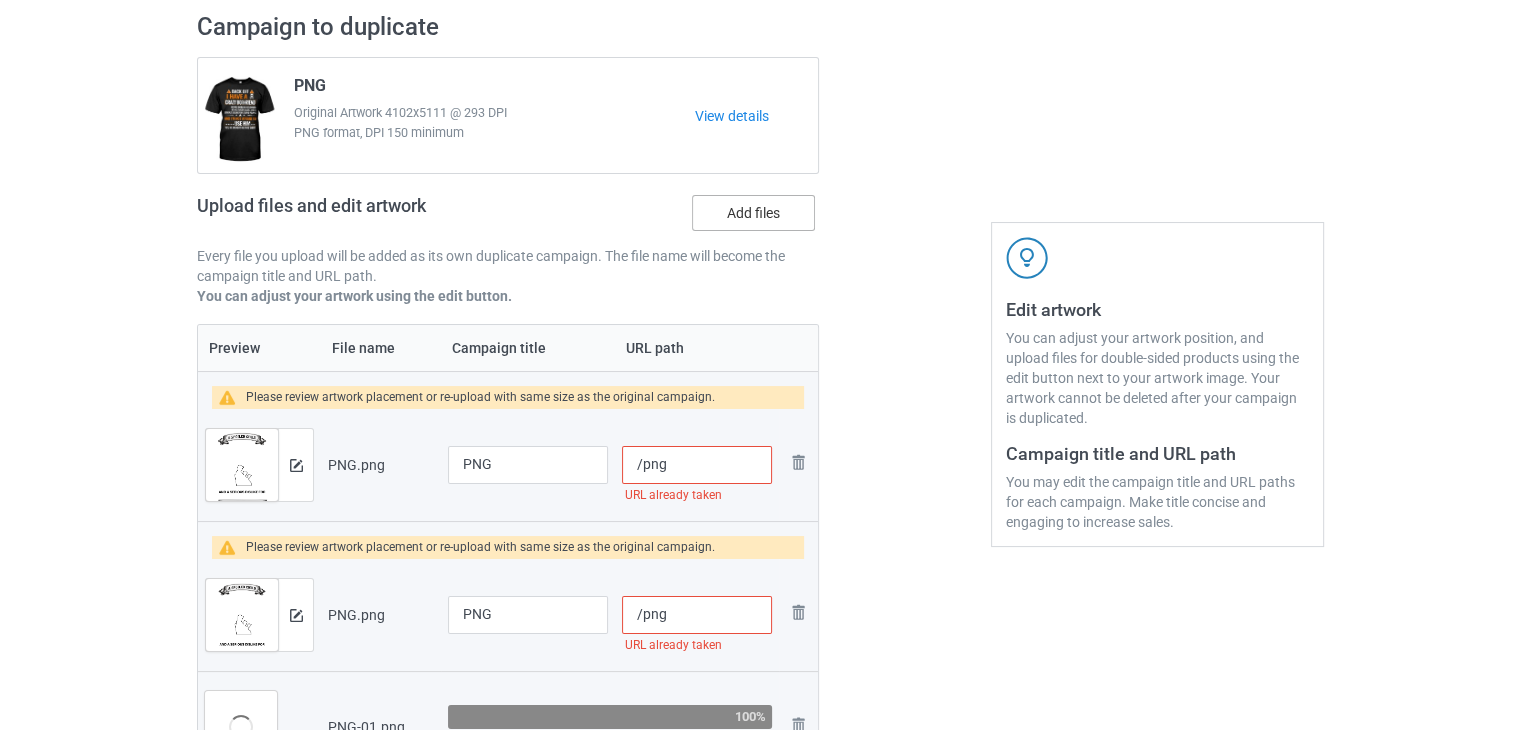 click on "Add files" at bounding box center [753, 213] 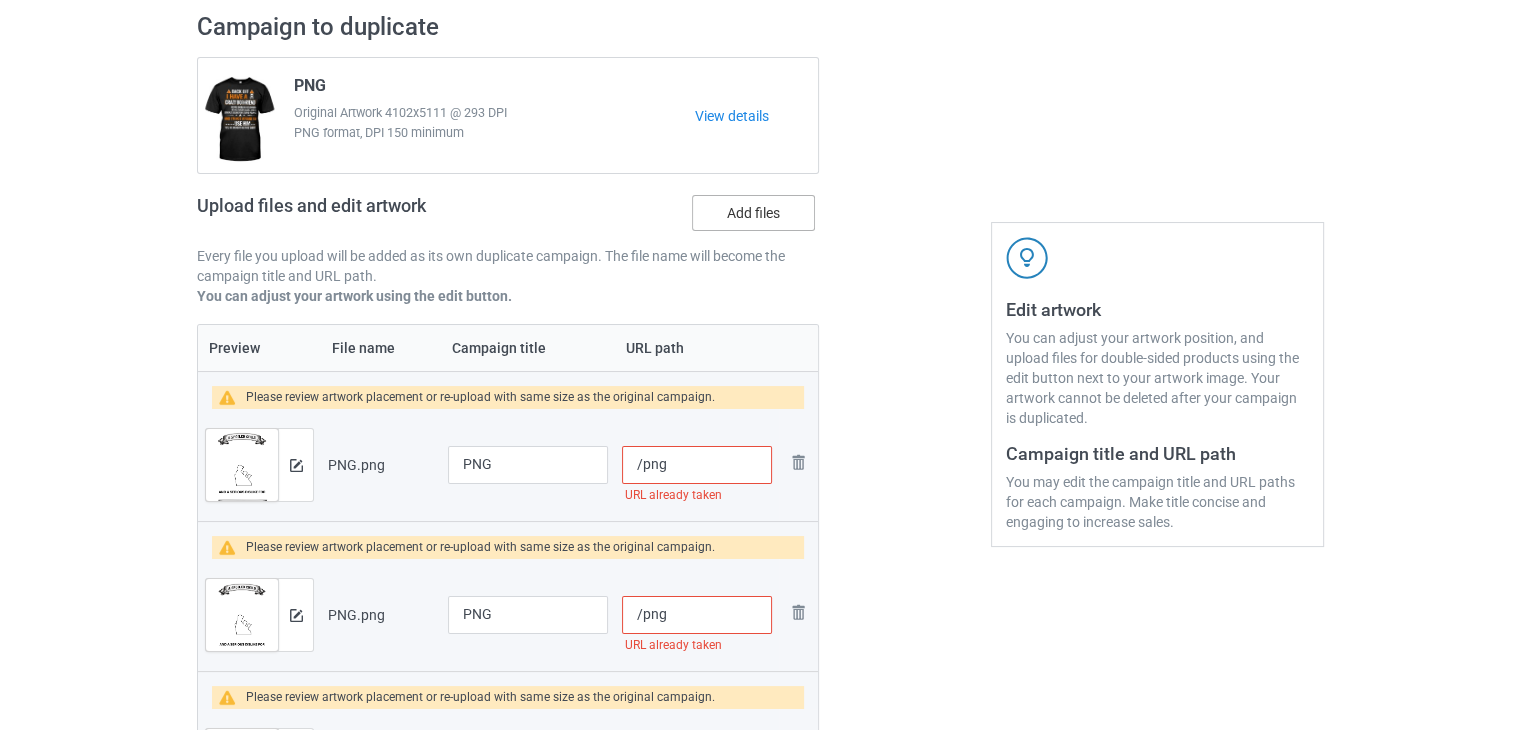 click on "Add files" at bounding box center (753, 213) 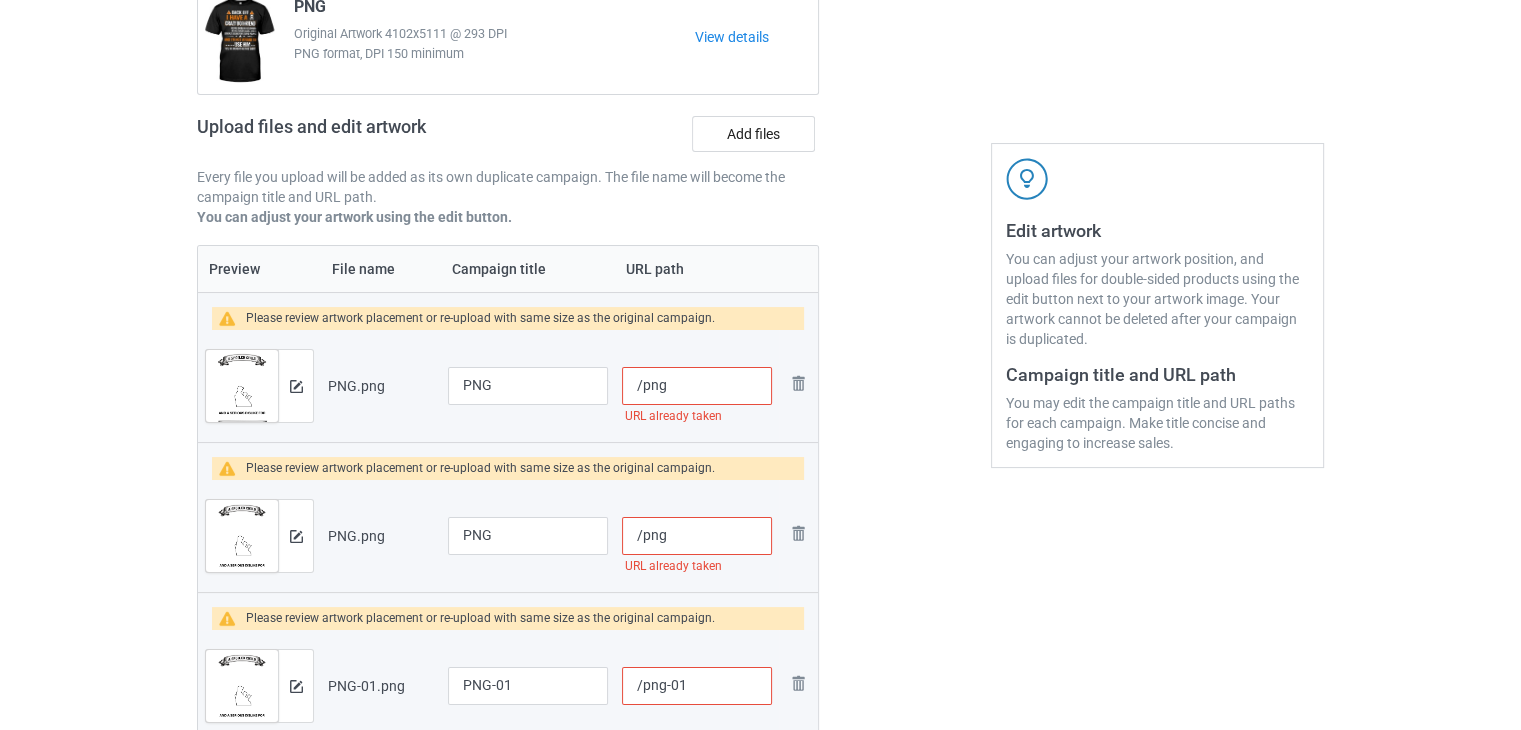 scroll, scrollTop: 242, scrollLeft: 0, axis: vertical 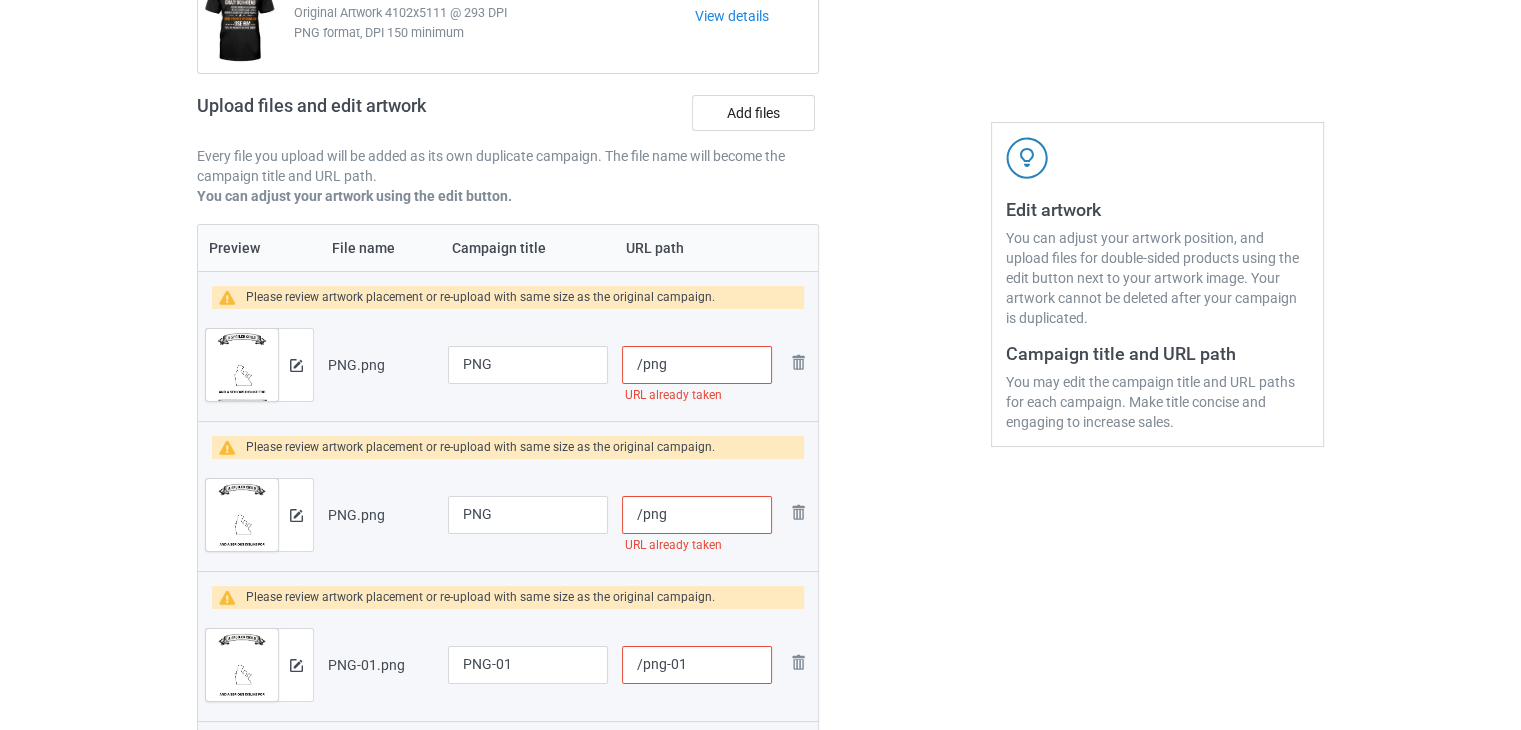 click on "/png" at bounding box center [697, 365] 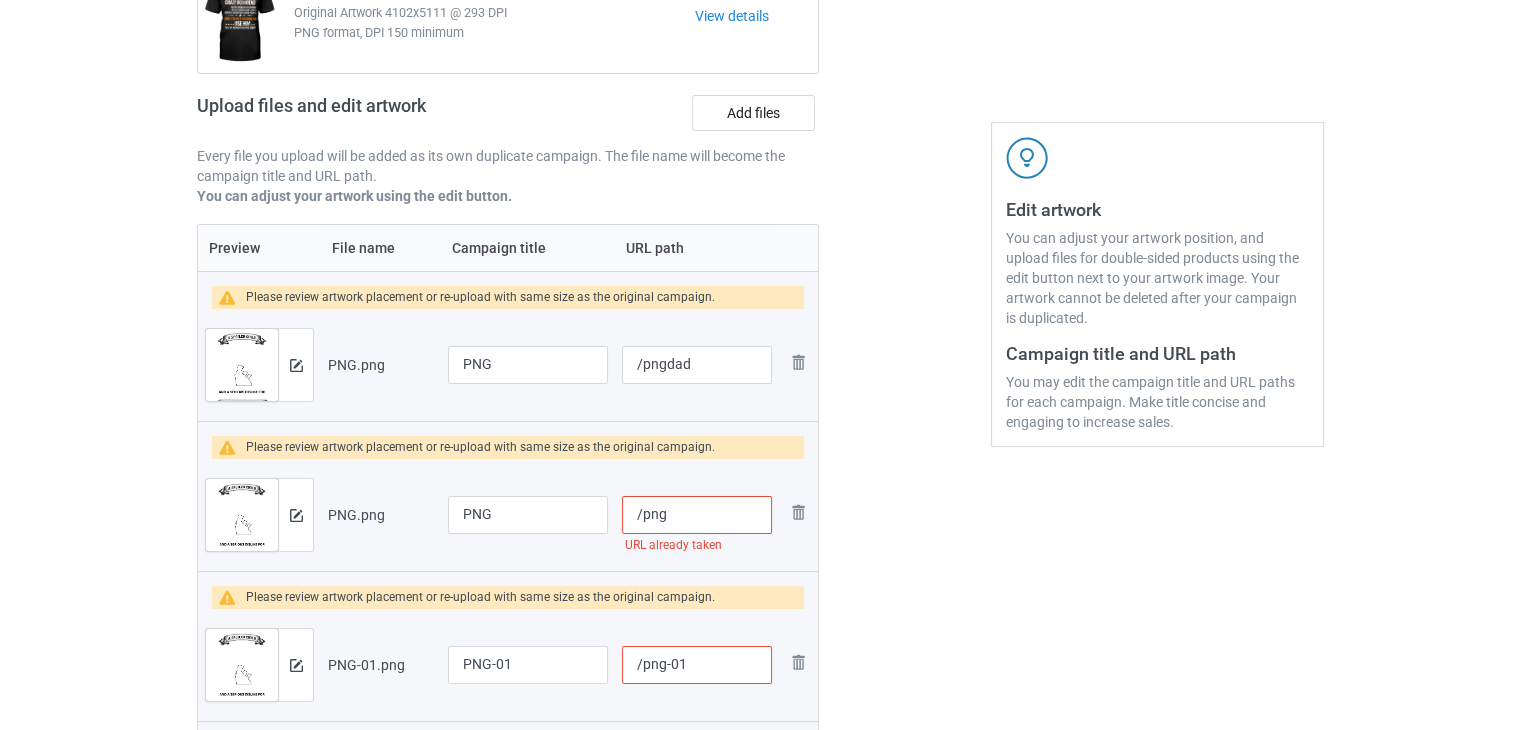 click on "/png" at bounding box center (697, 515) 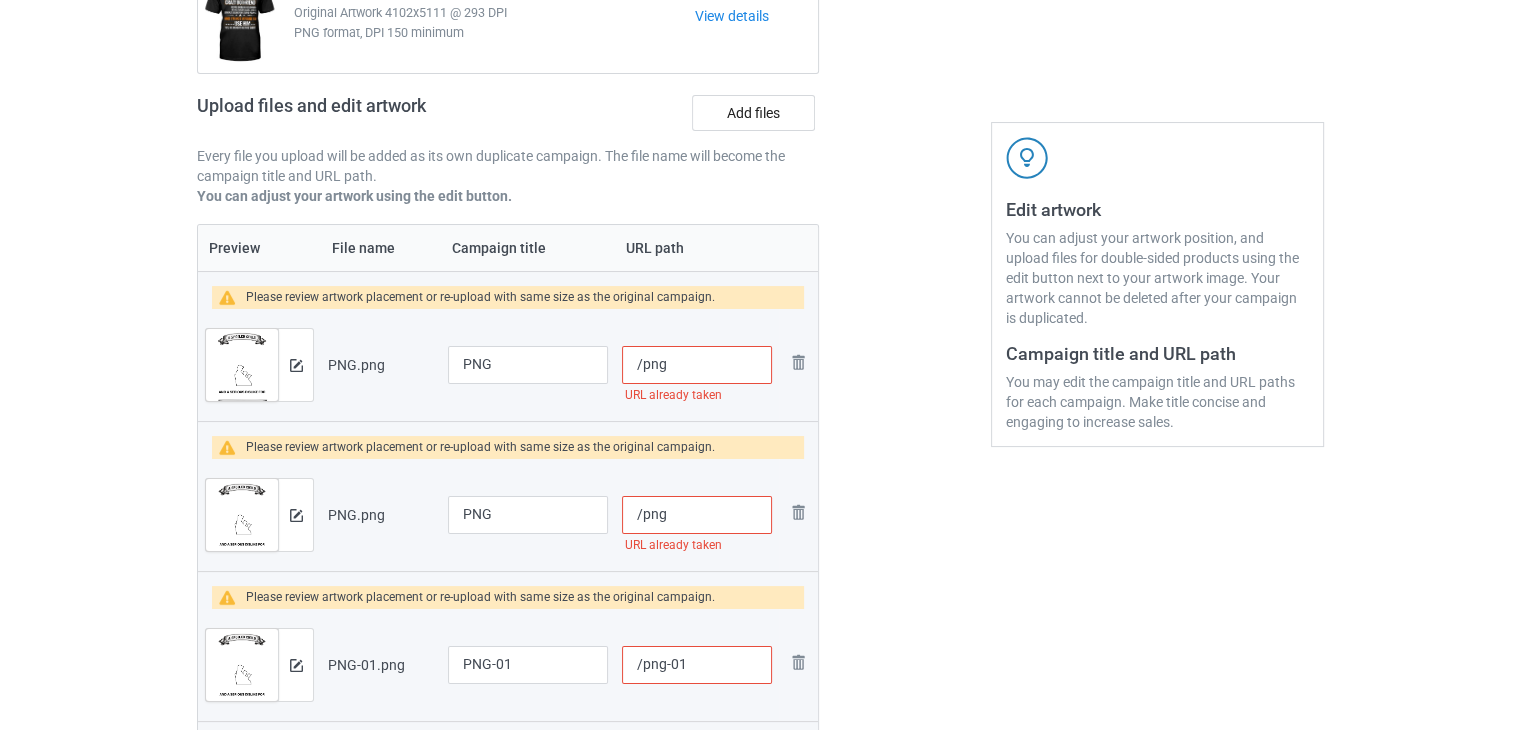 click on "/png" at bounding box center (697, 365) 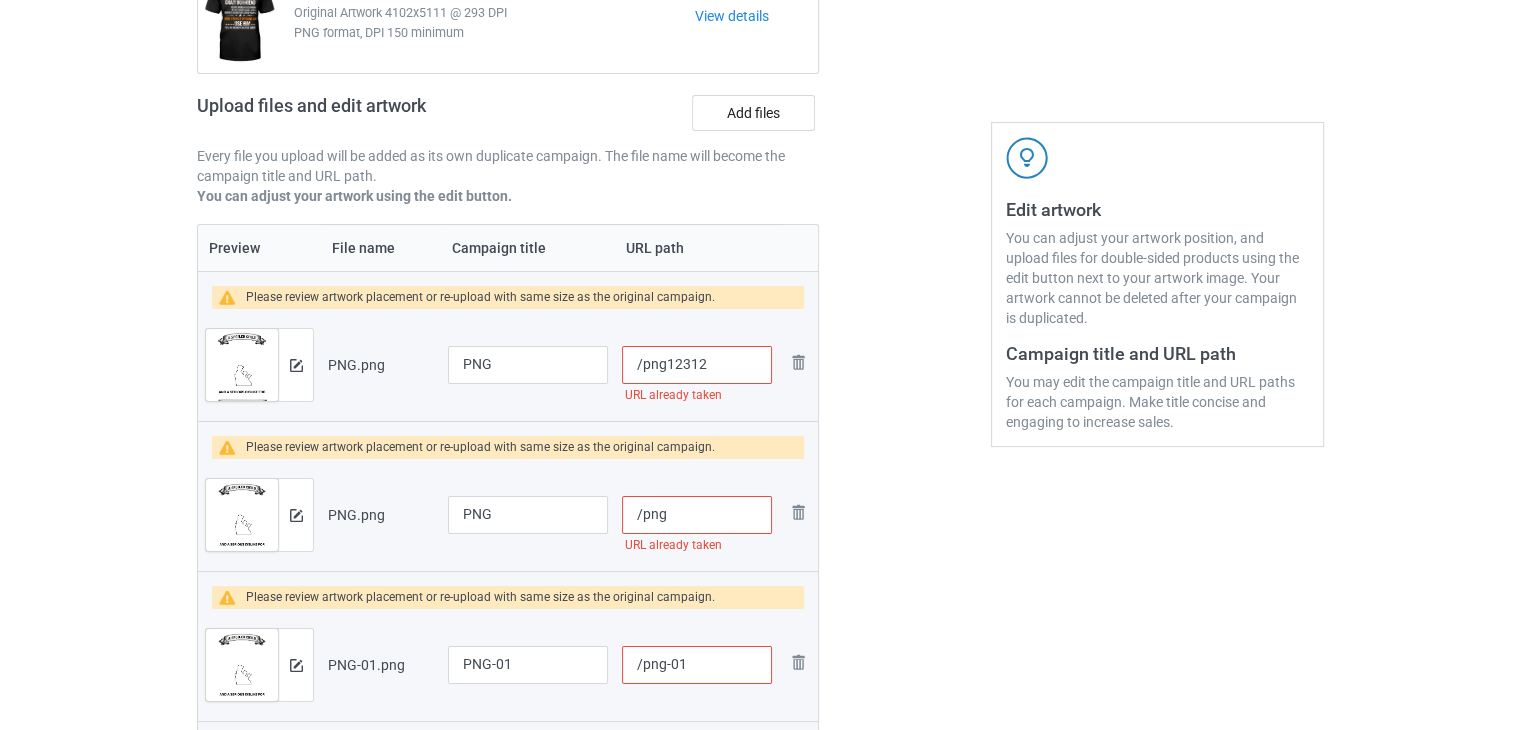 type on "/png12312" 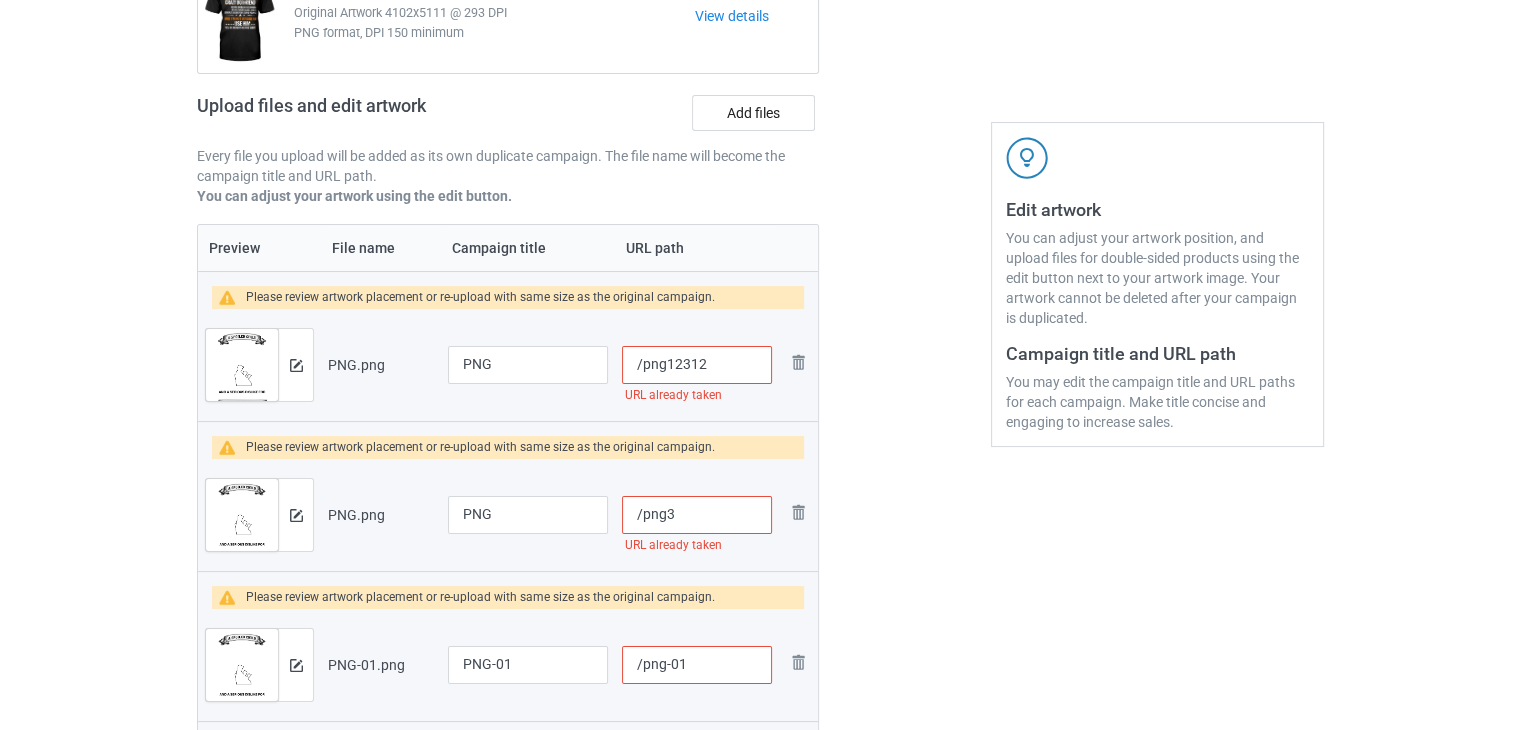 type on "/png" 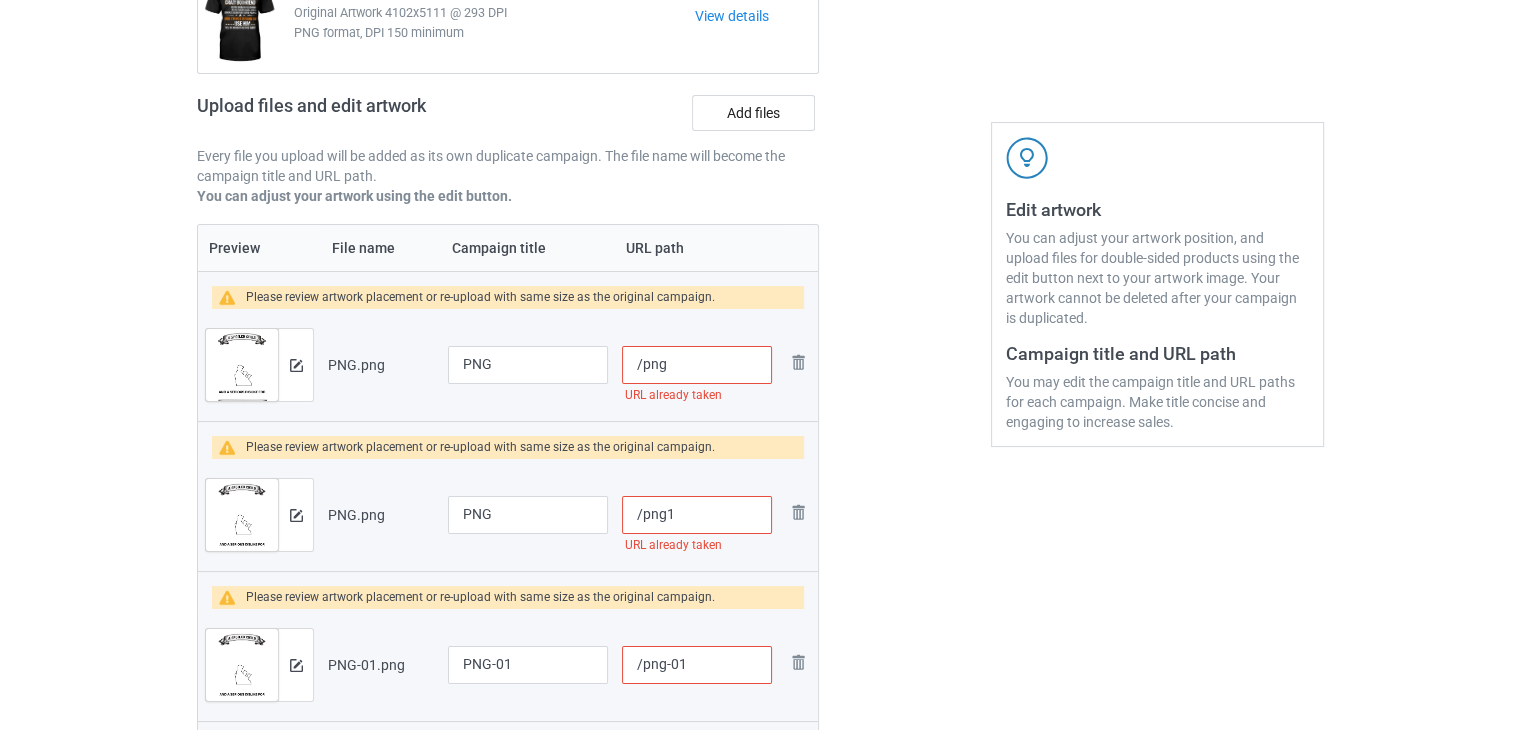 type on "/png" 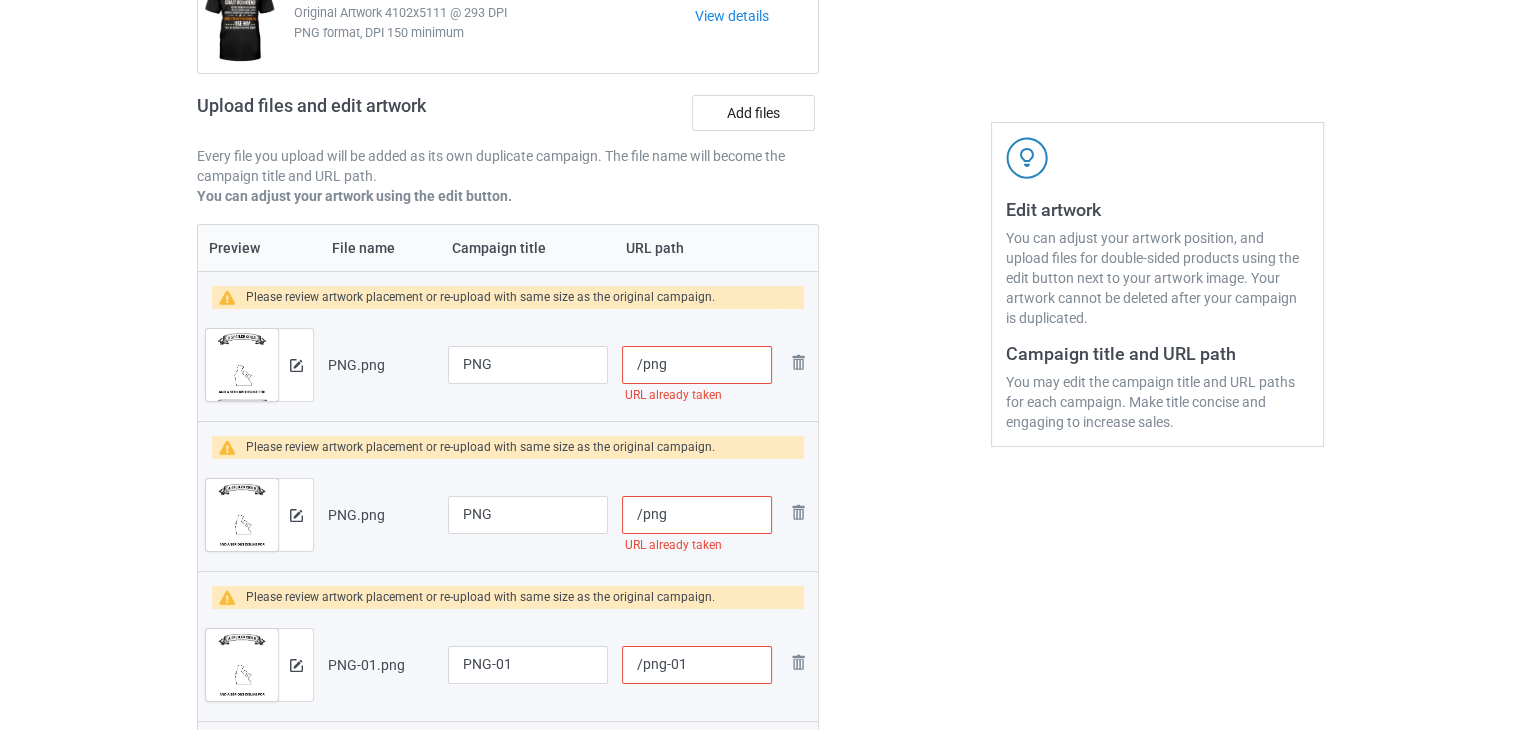 type on "/png12312" 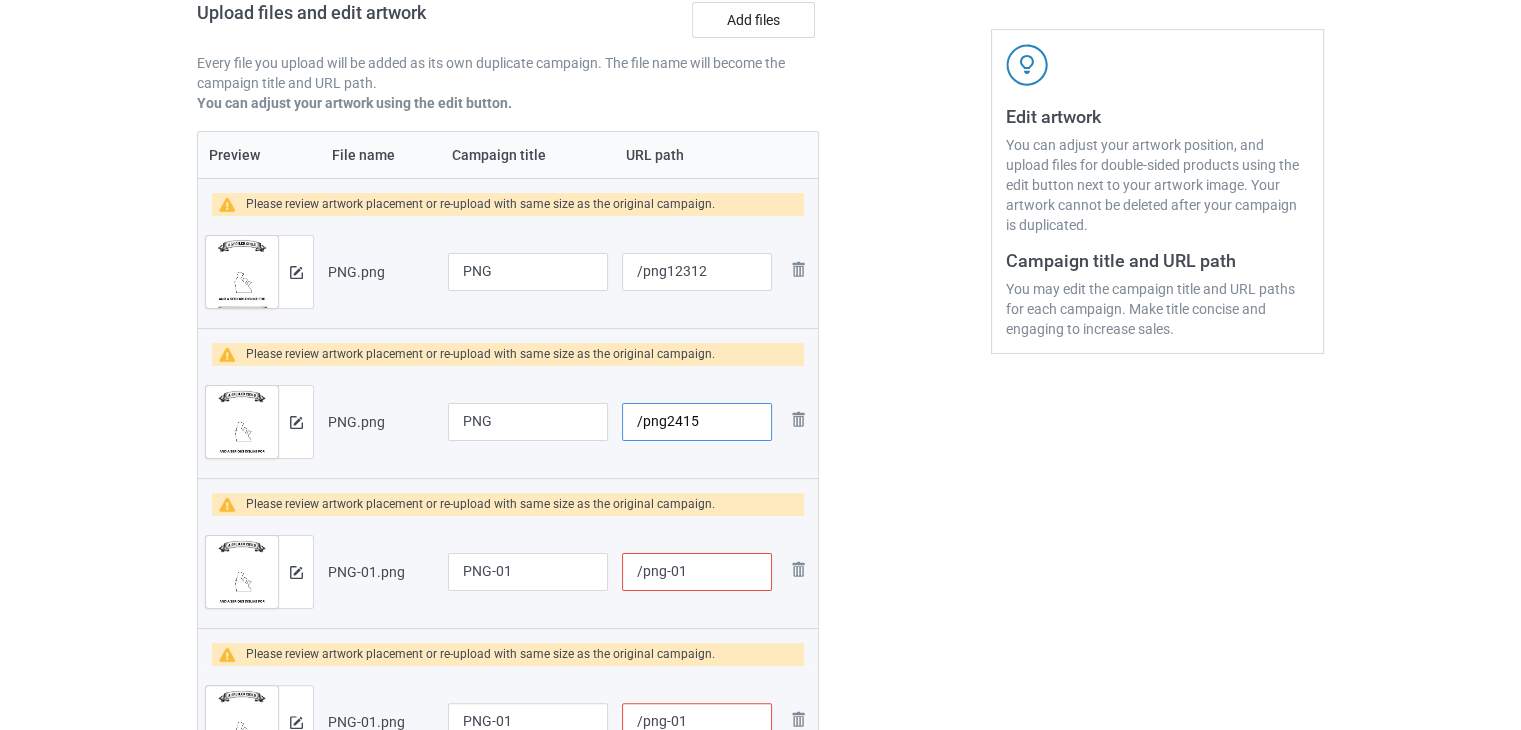 scroll, scrollTop: 342, scrollLeft: 0, axis: vertical 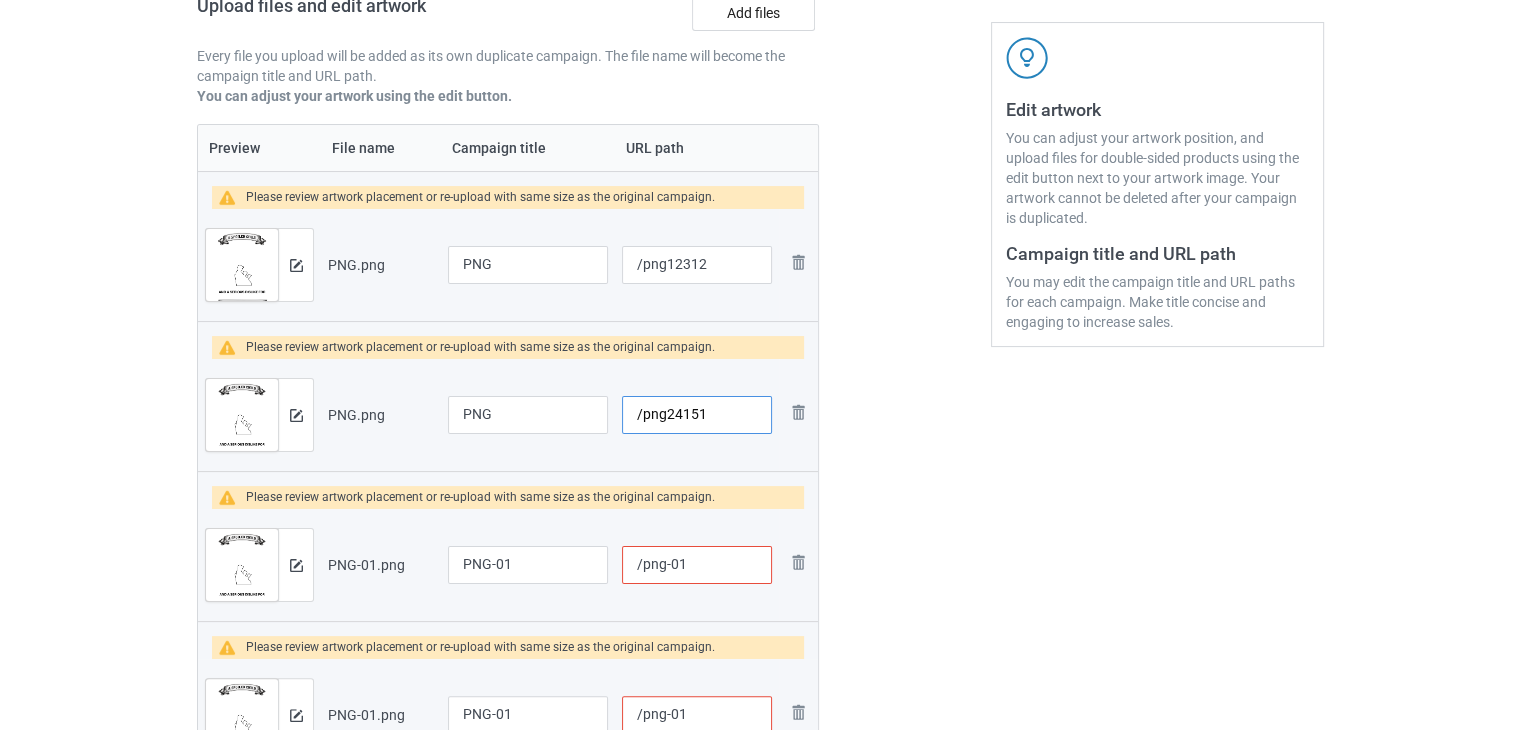 type on "/png24151" 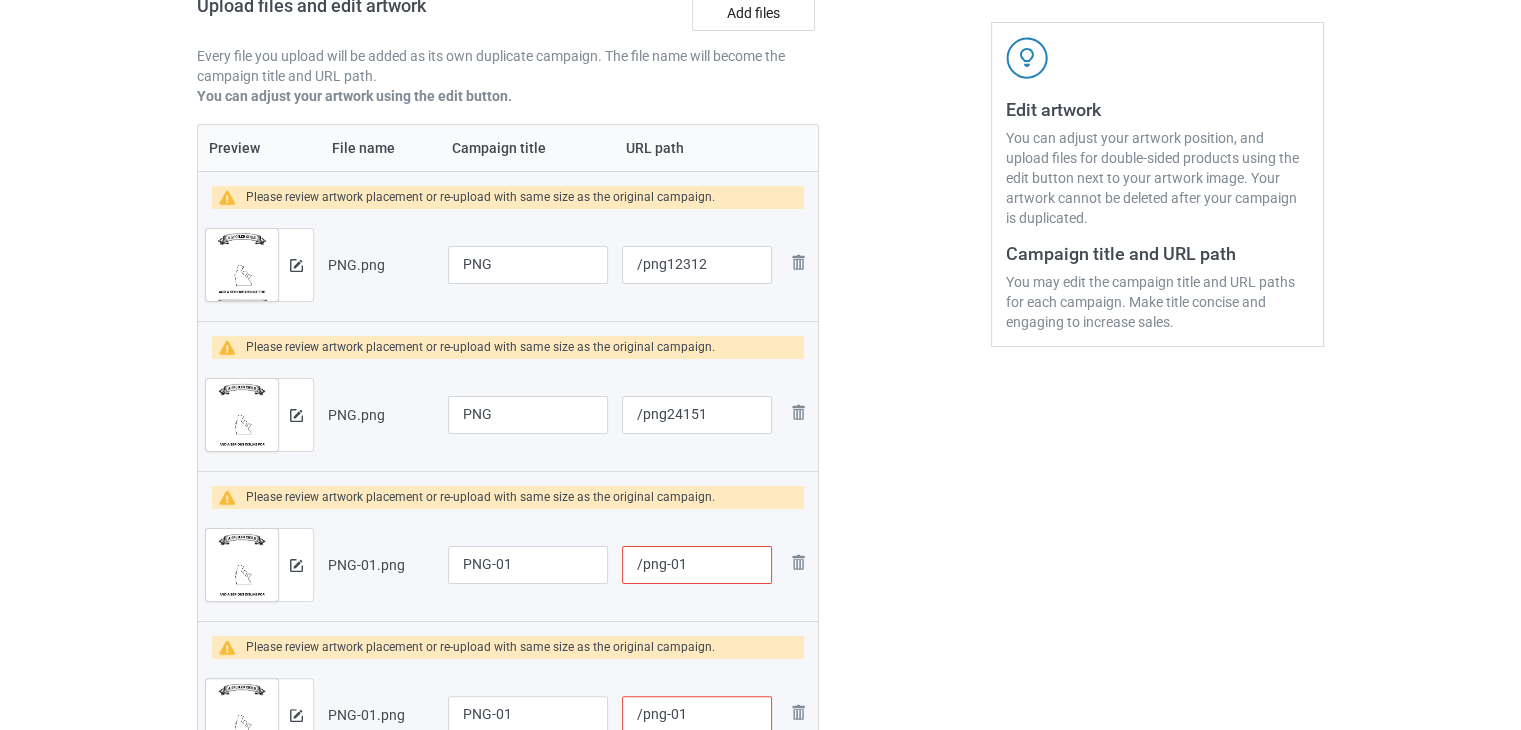 click on "/png-01" at bounding box center [697, 565] 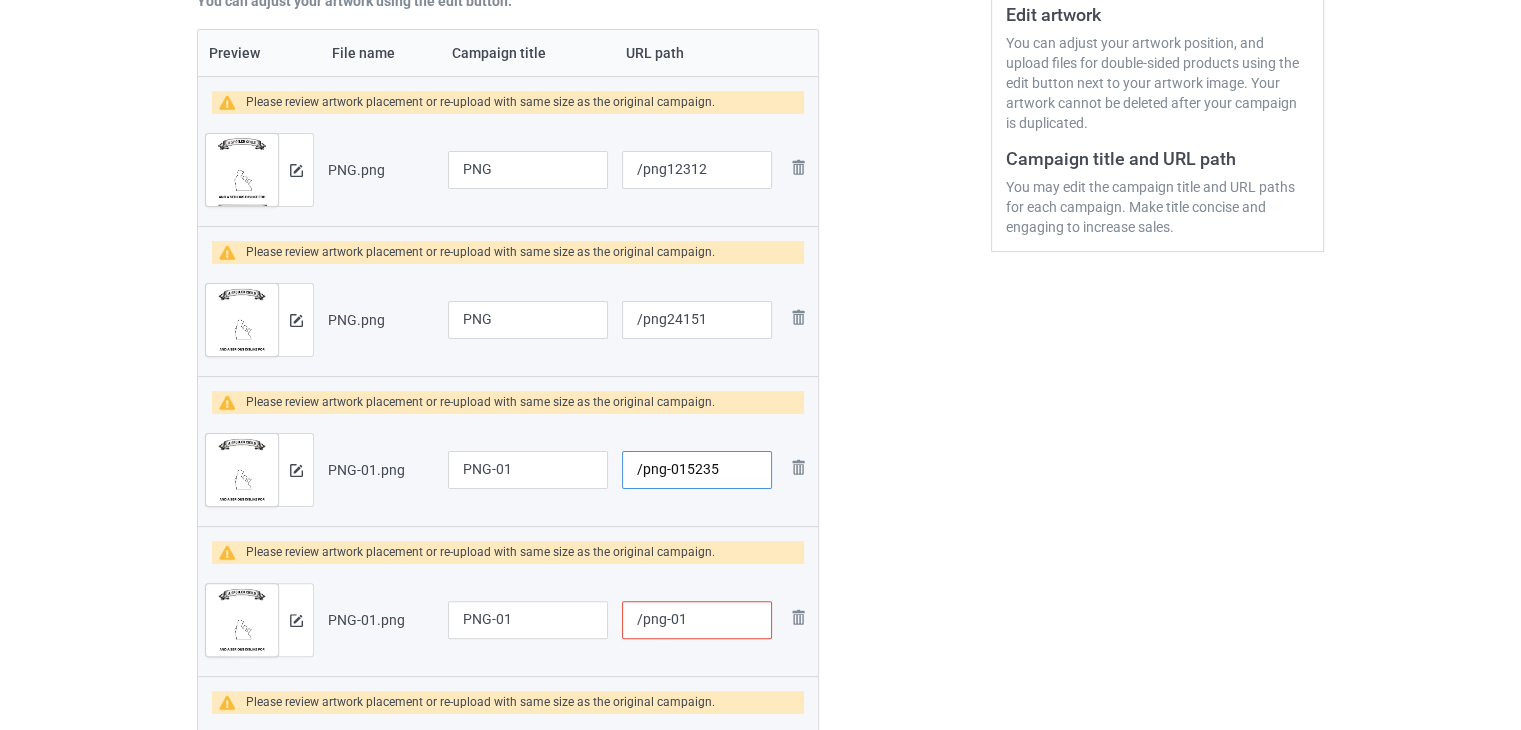 scroll, scrollTop: 442, scrollLeft: 0, axis: vertical 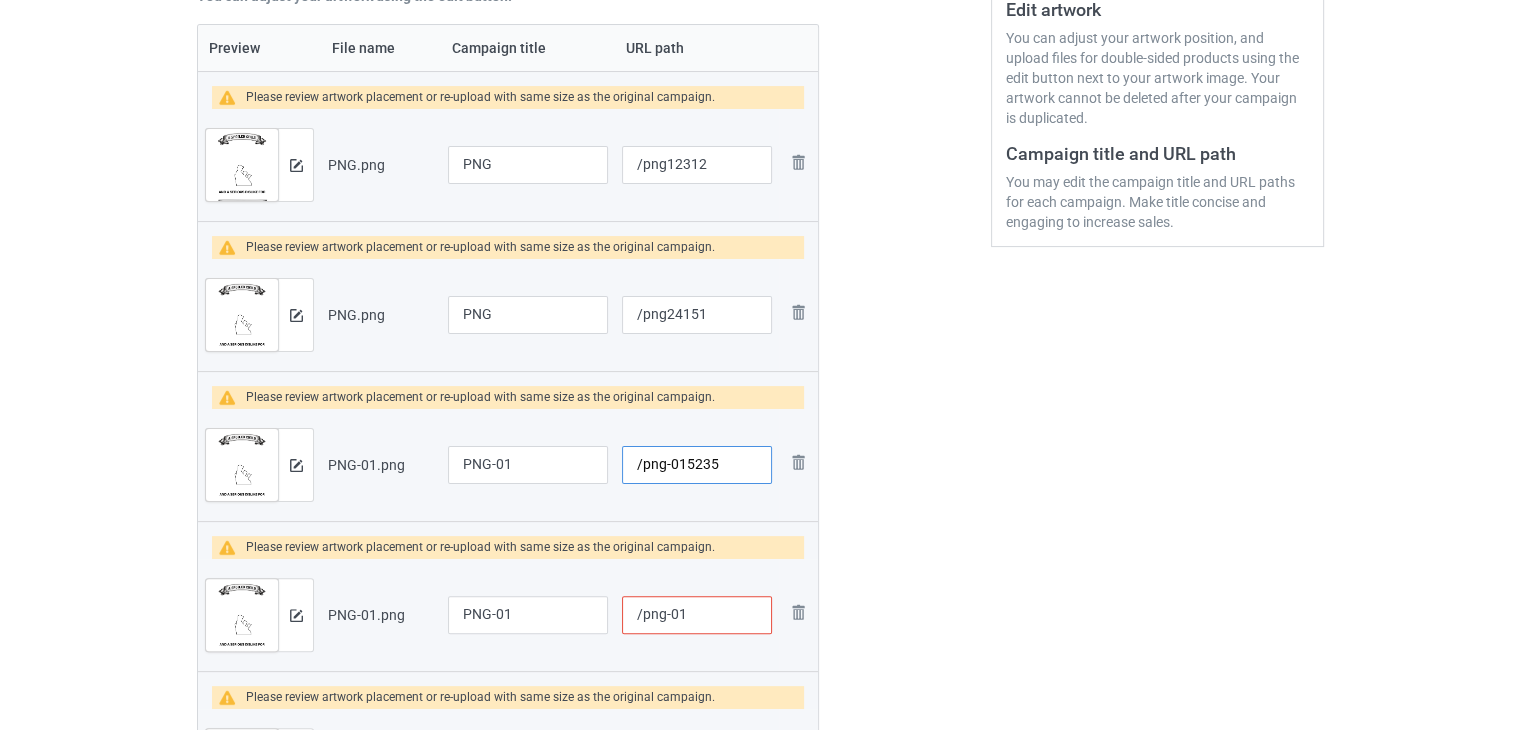 type on "/png-015235" 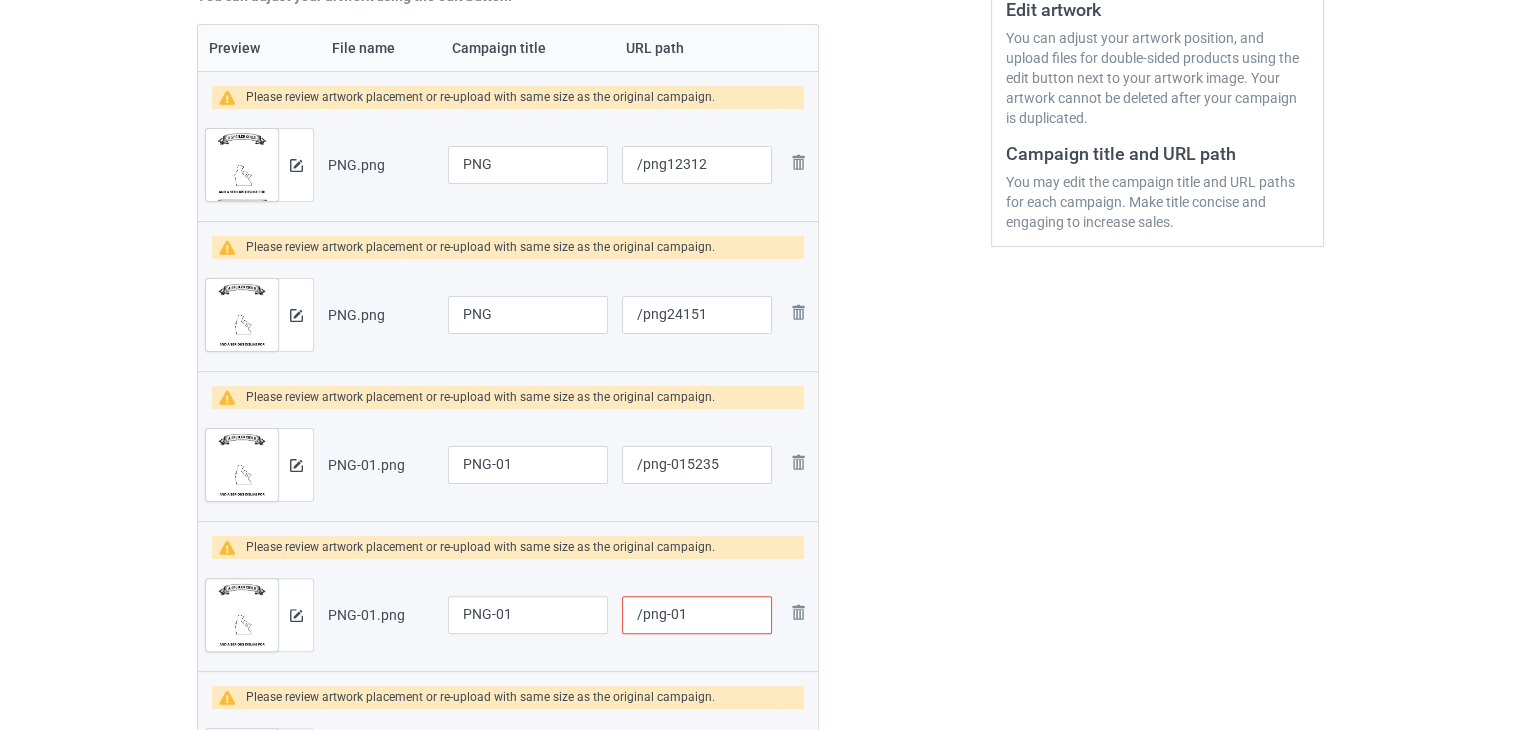 click on "/png-01" at bounding box center (697, 615) 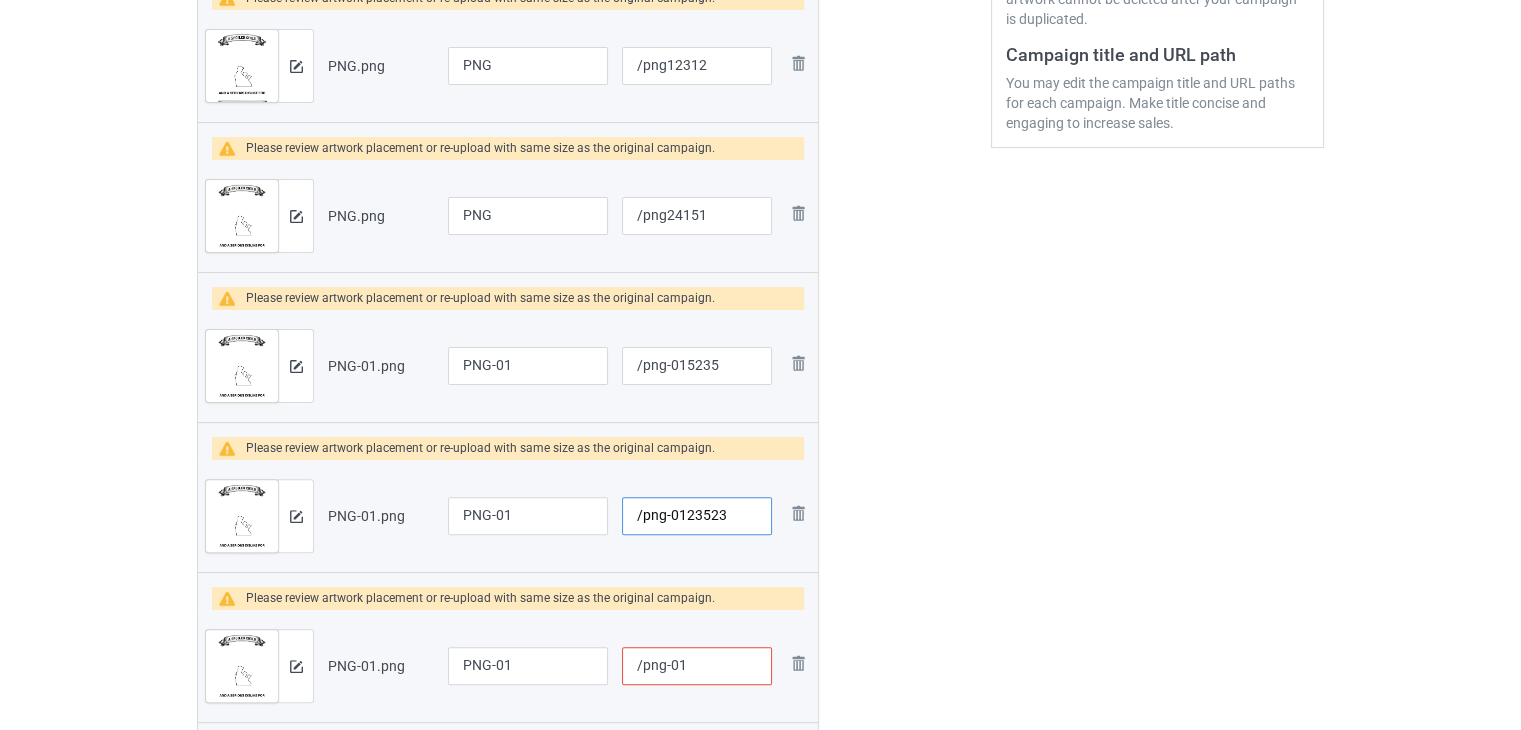 scroll, scrollTop: 542, scrollLeft: 0, axis: vertical 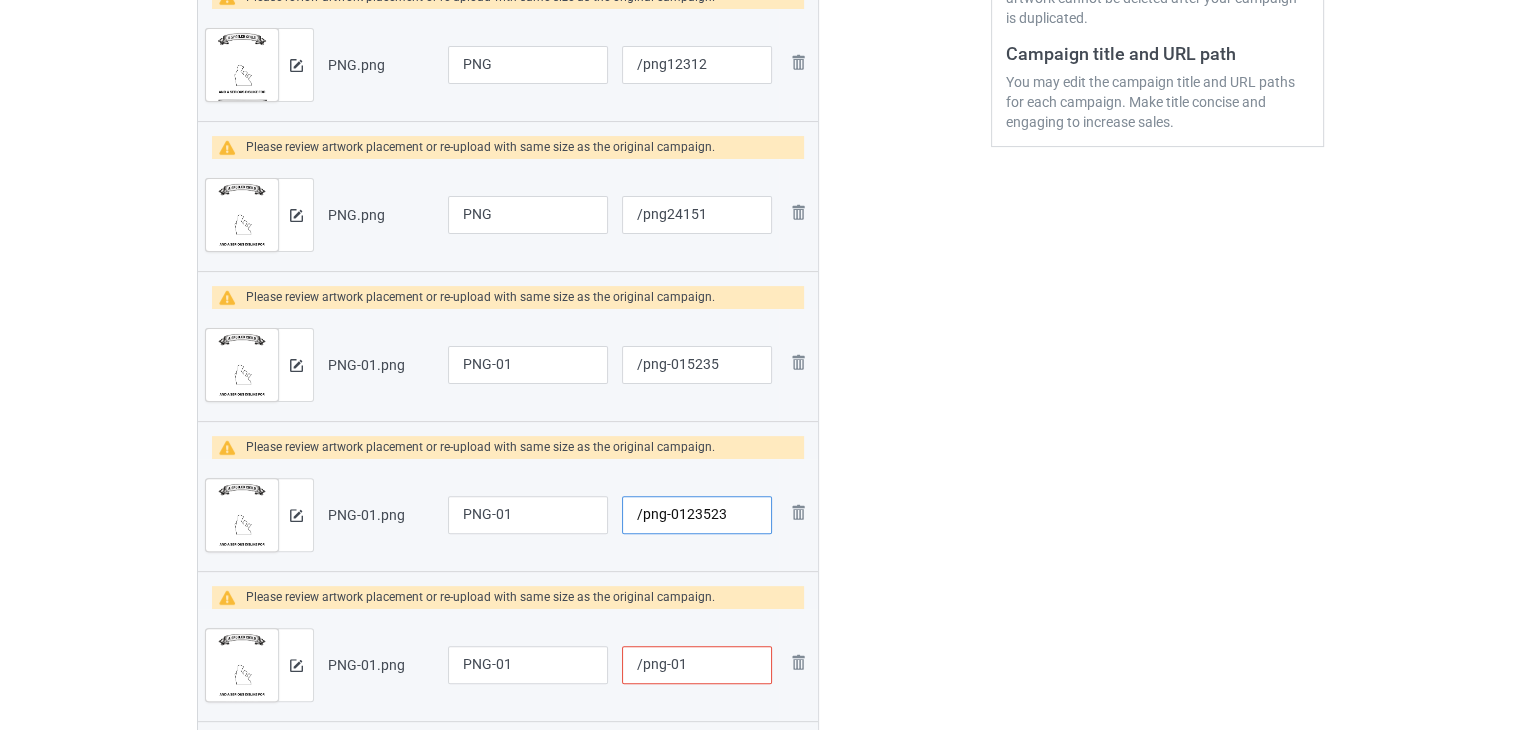 type on "/png-0123523" 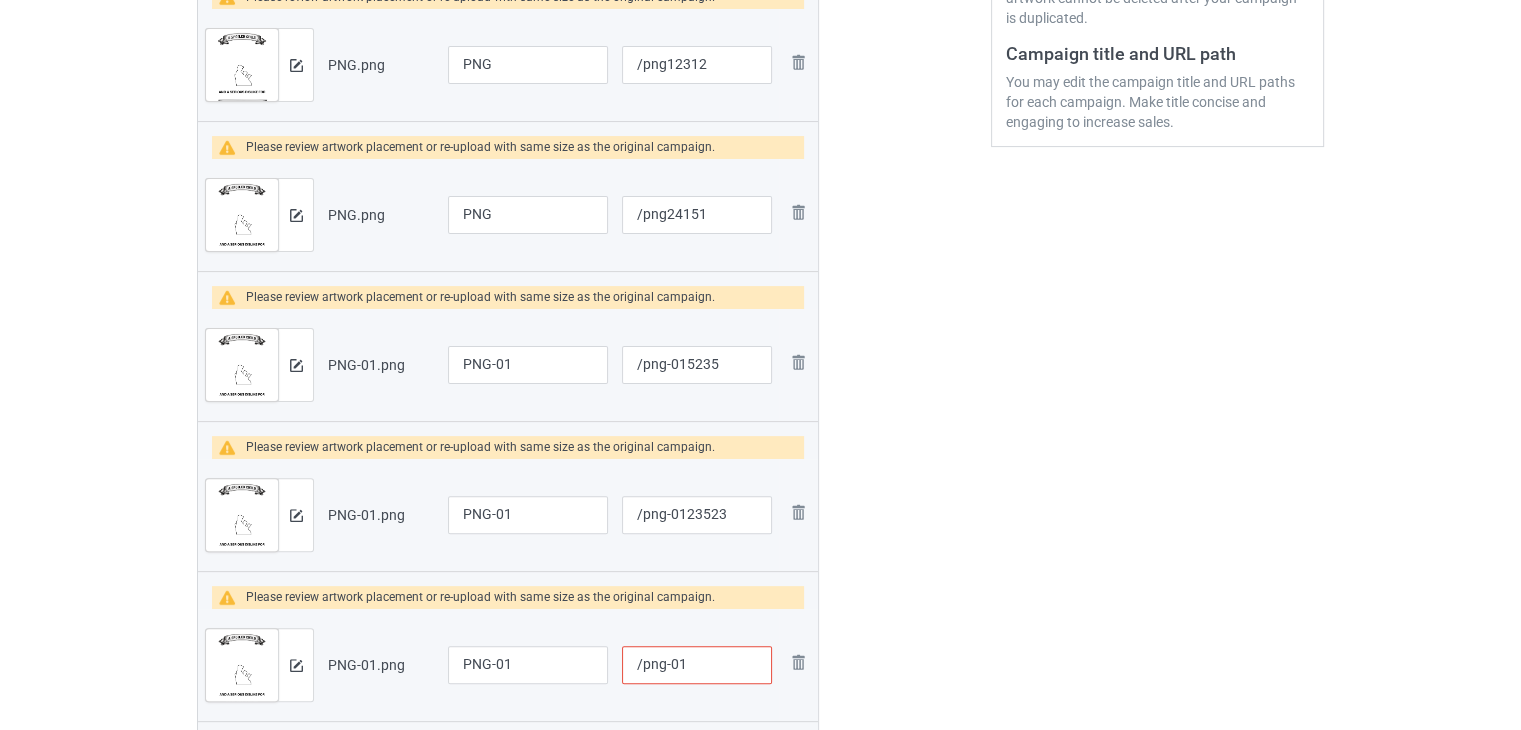 click on "/png-01" at bounding box center [697, 665] 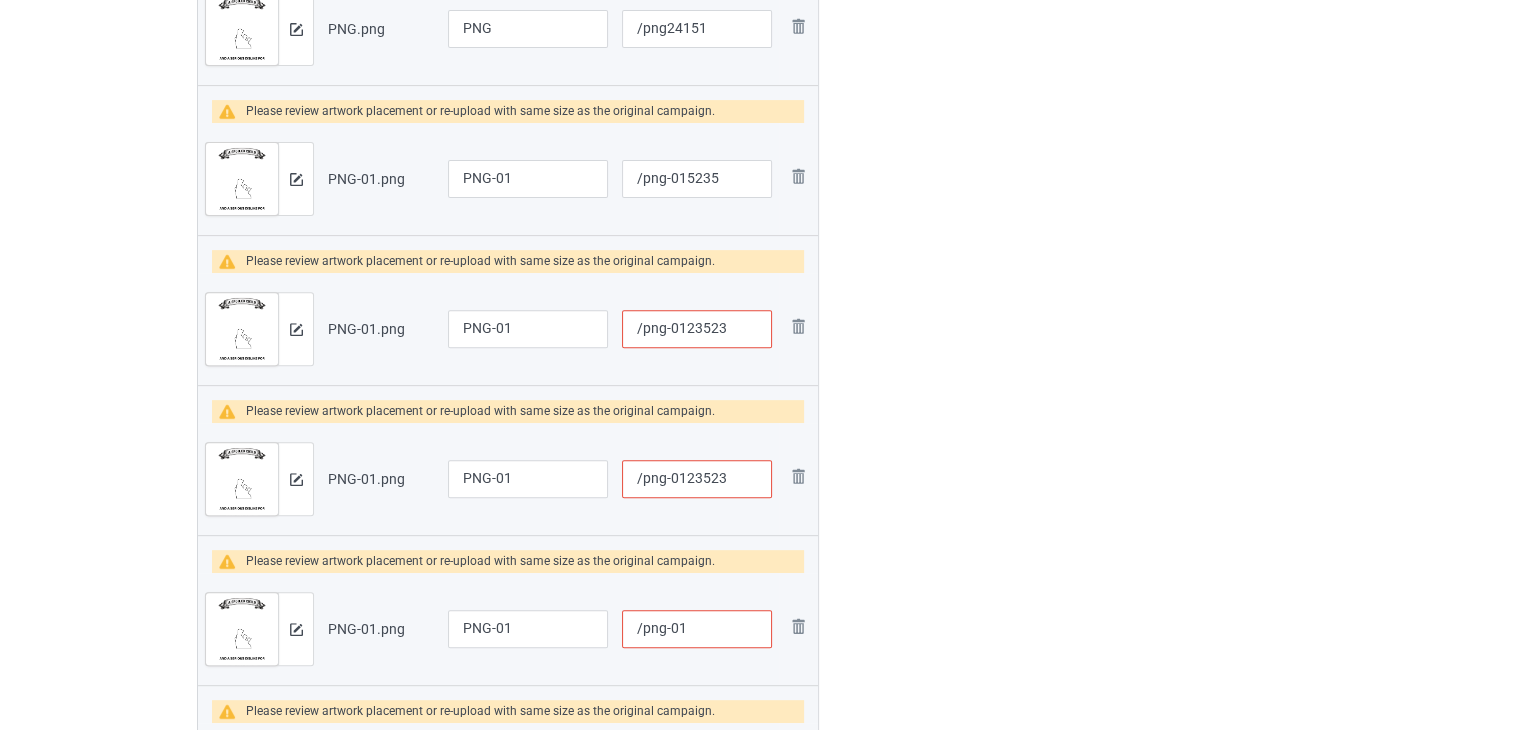scroll, scrollTop: 742, scrollLeft: 0, axis: vertical 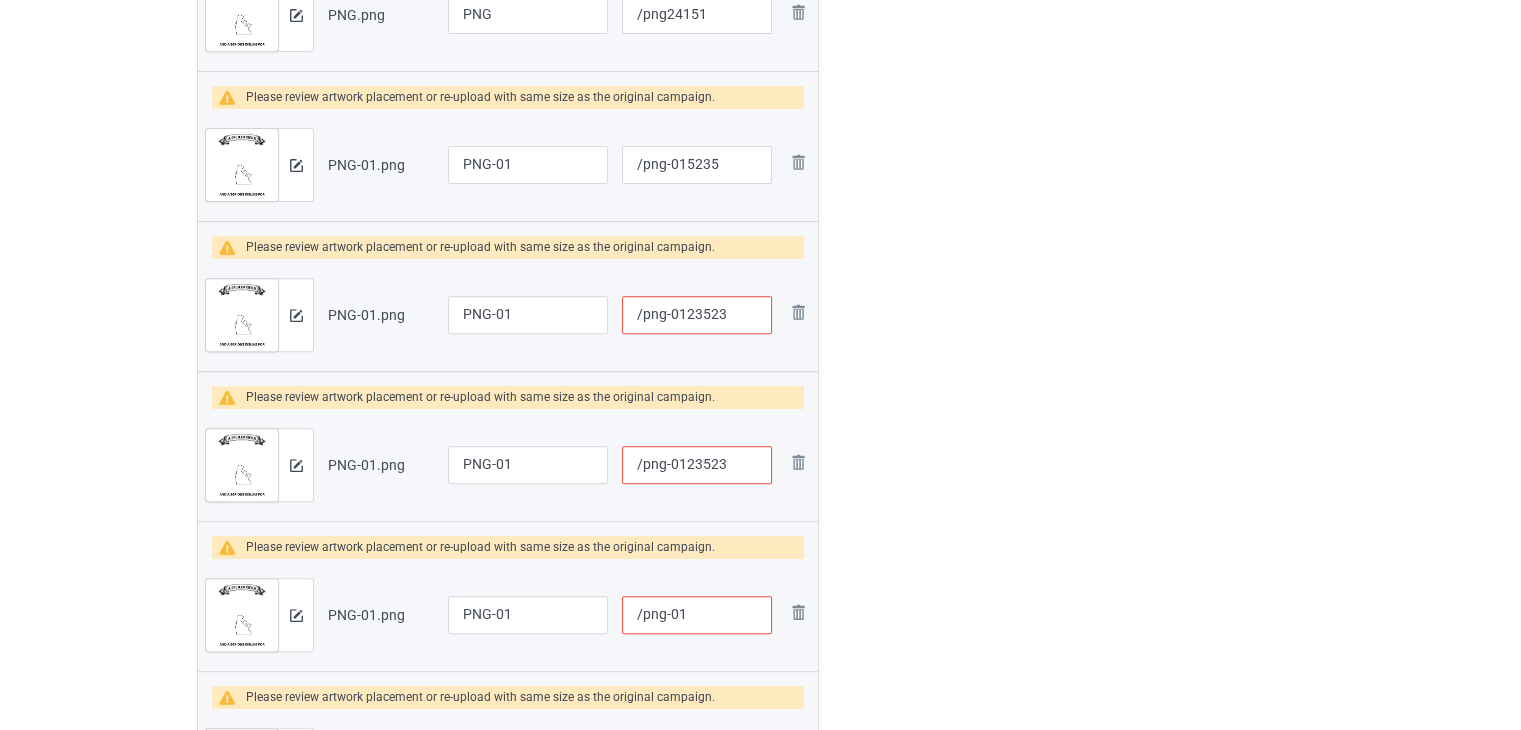 type on "/png-0123523" 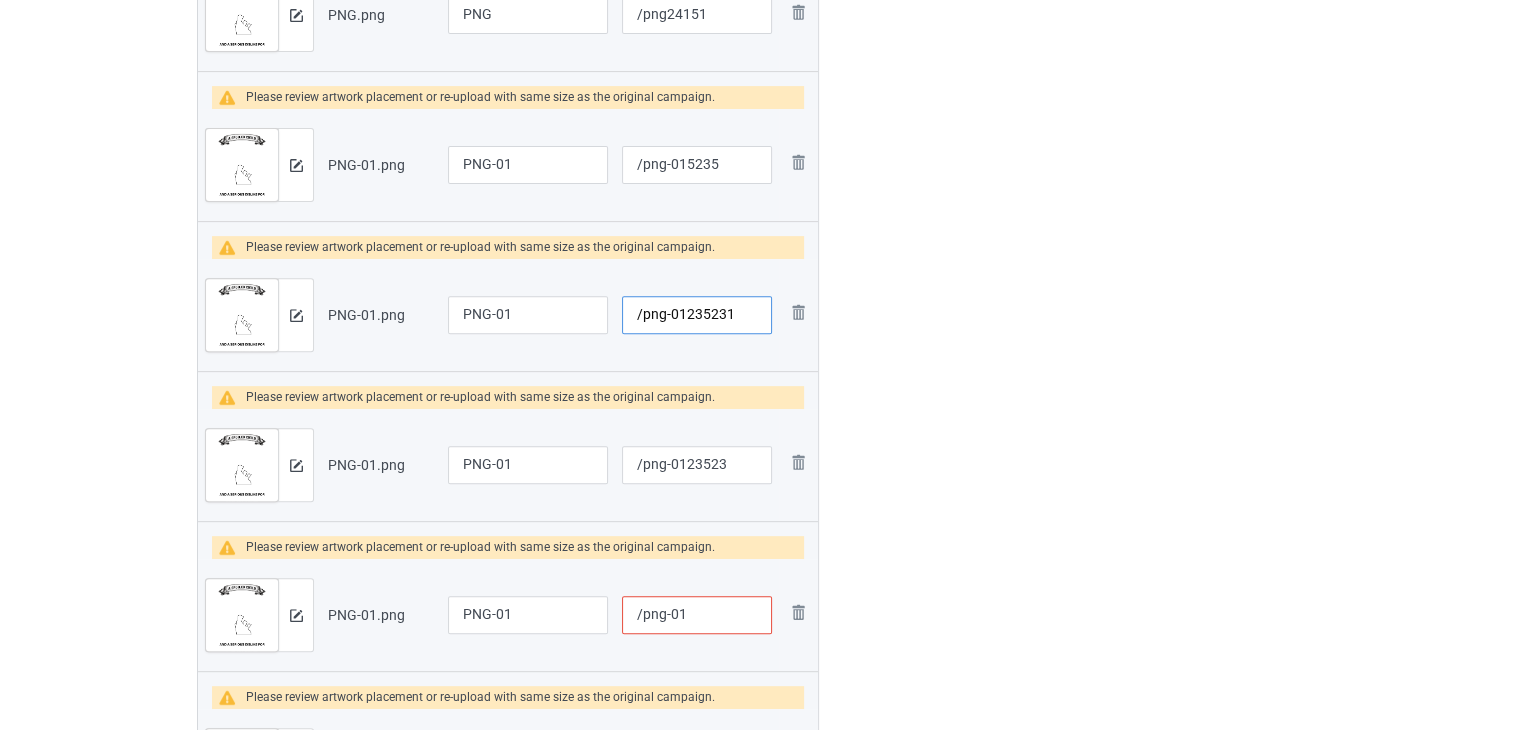 type on "/png-01235231" 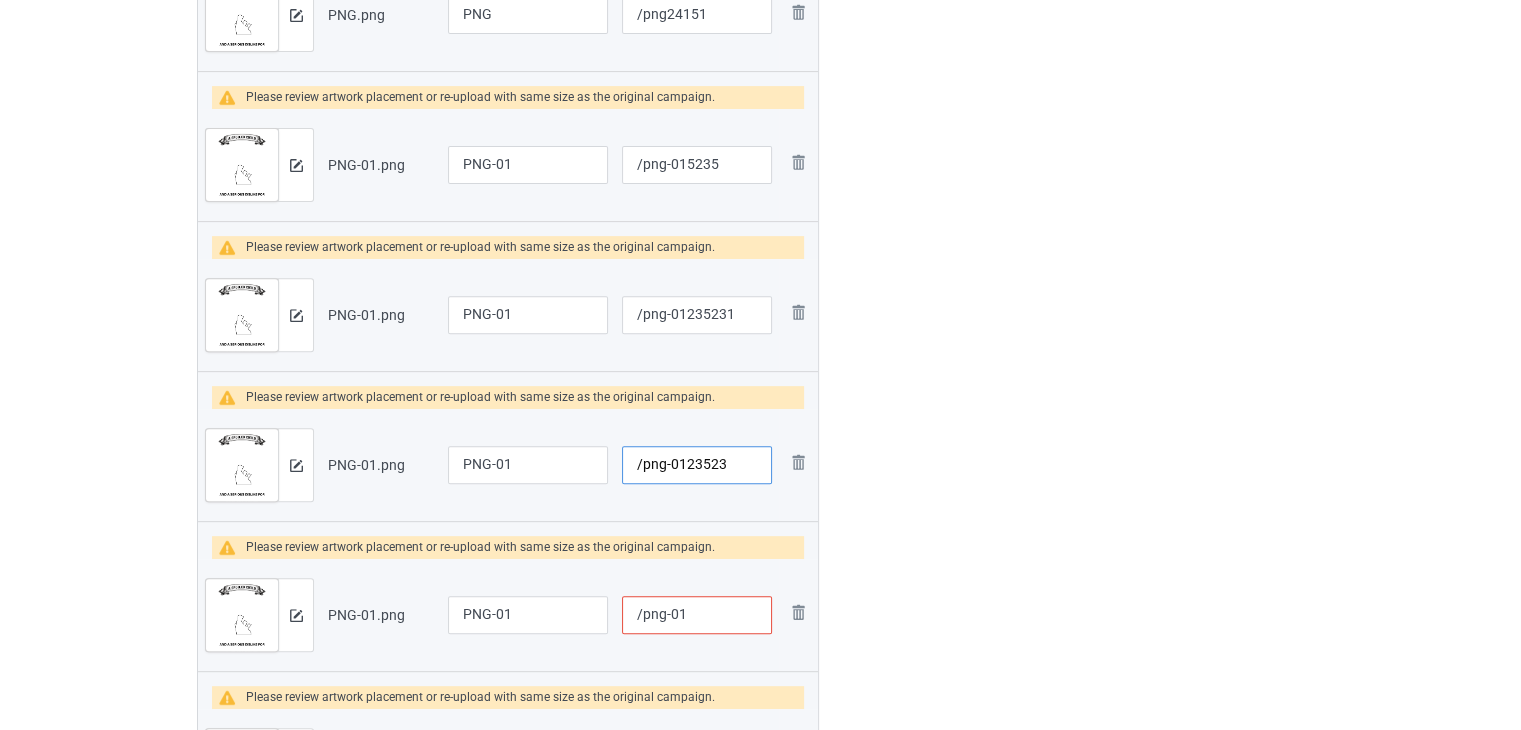 click on "/png-0123523" at bounding box center (697, 465) 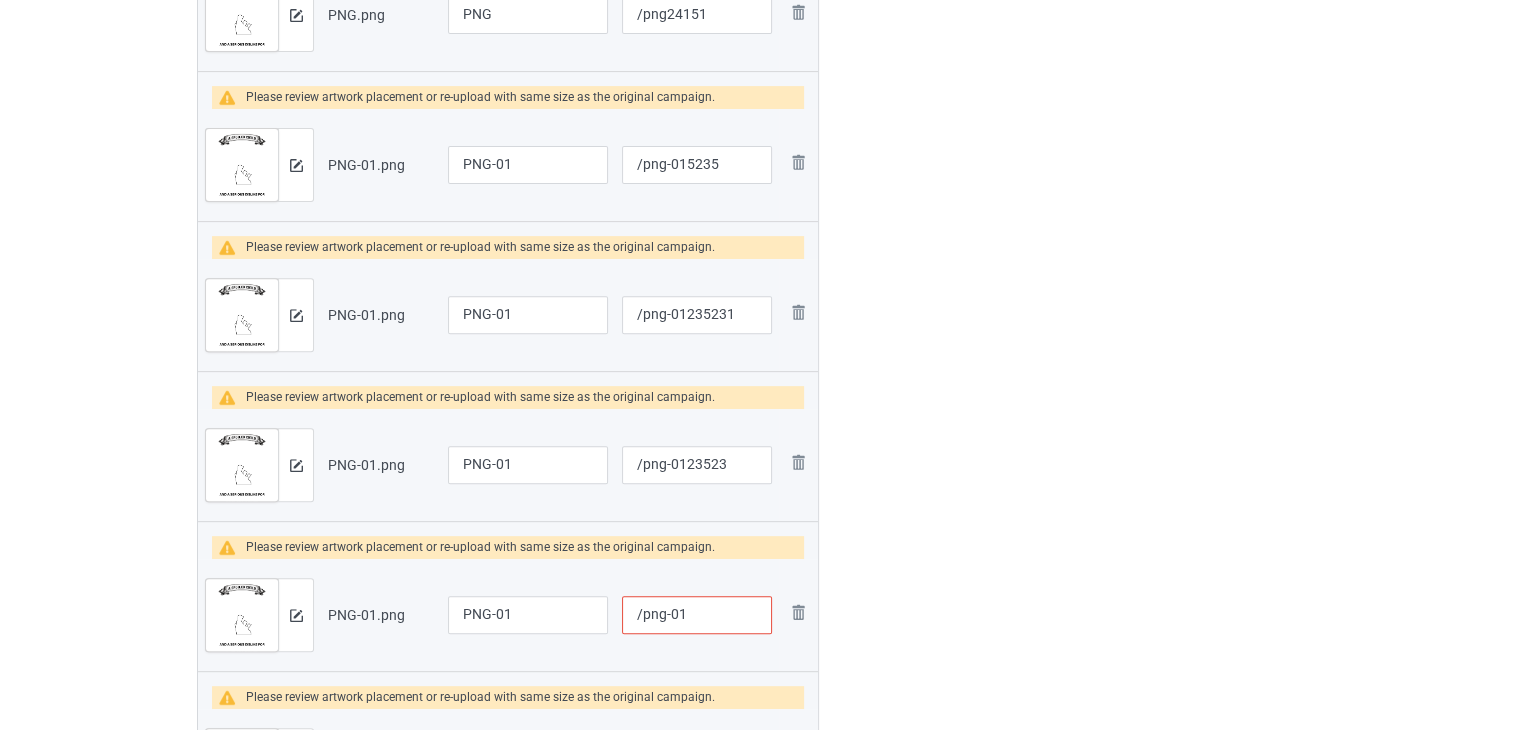 click on "/png-01" at bounding box center [697, 615] 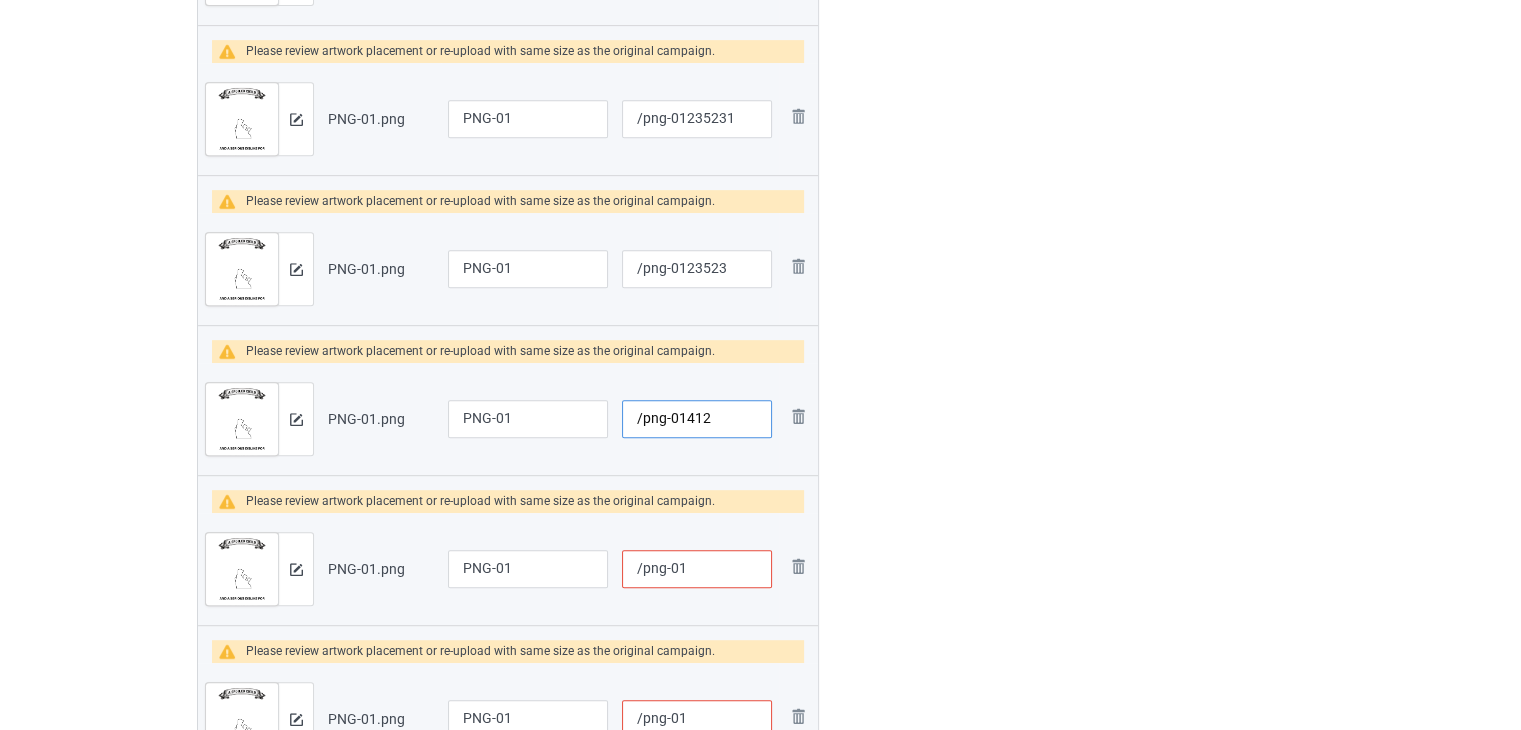 scroll, scrollTop: 942, scrollLeft: 0, axis: vertical 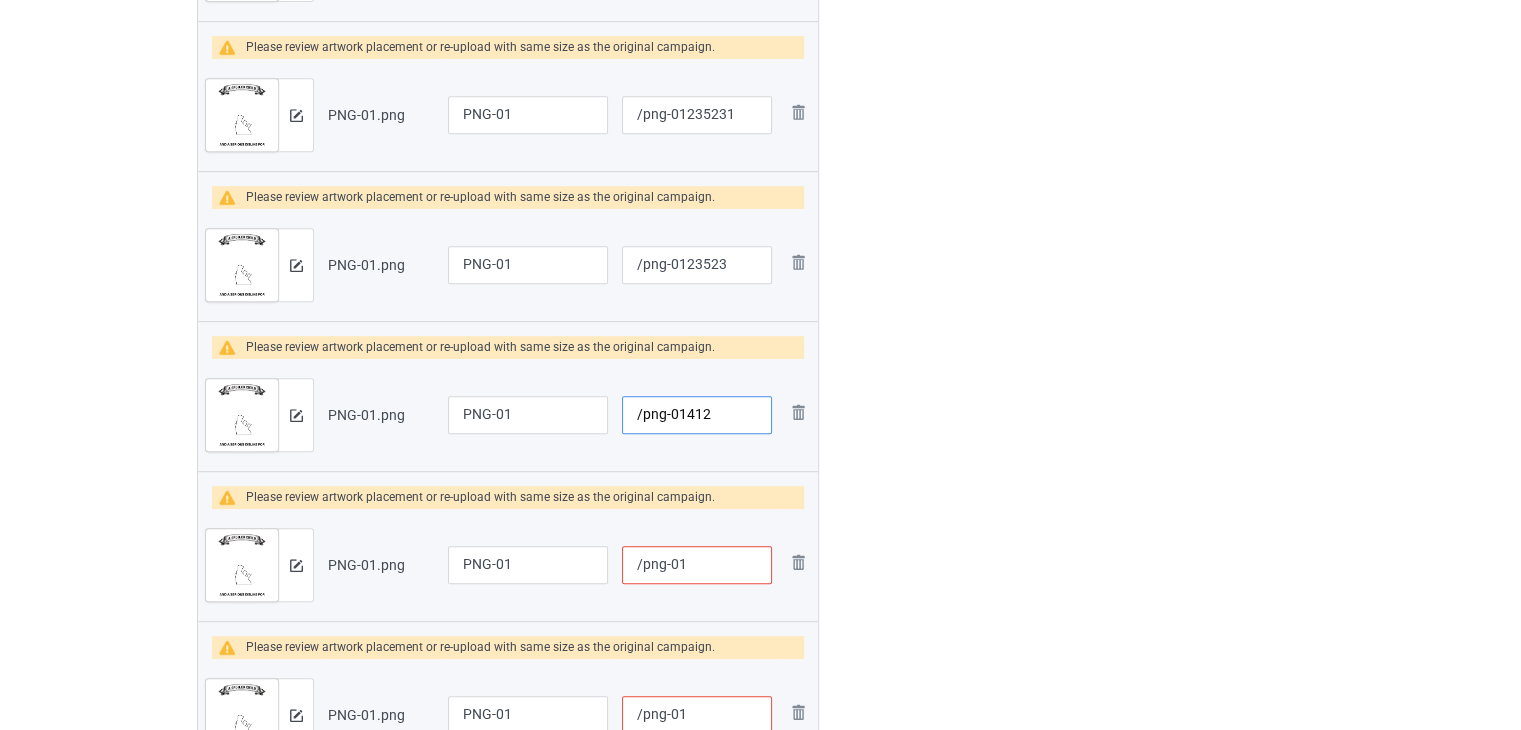 type on "/png-01412" 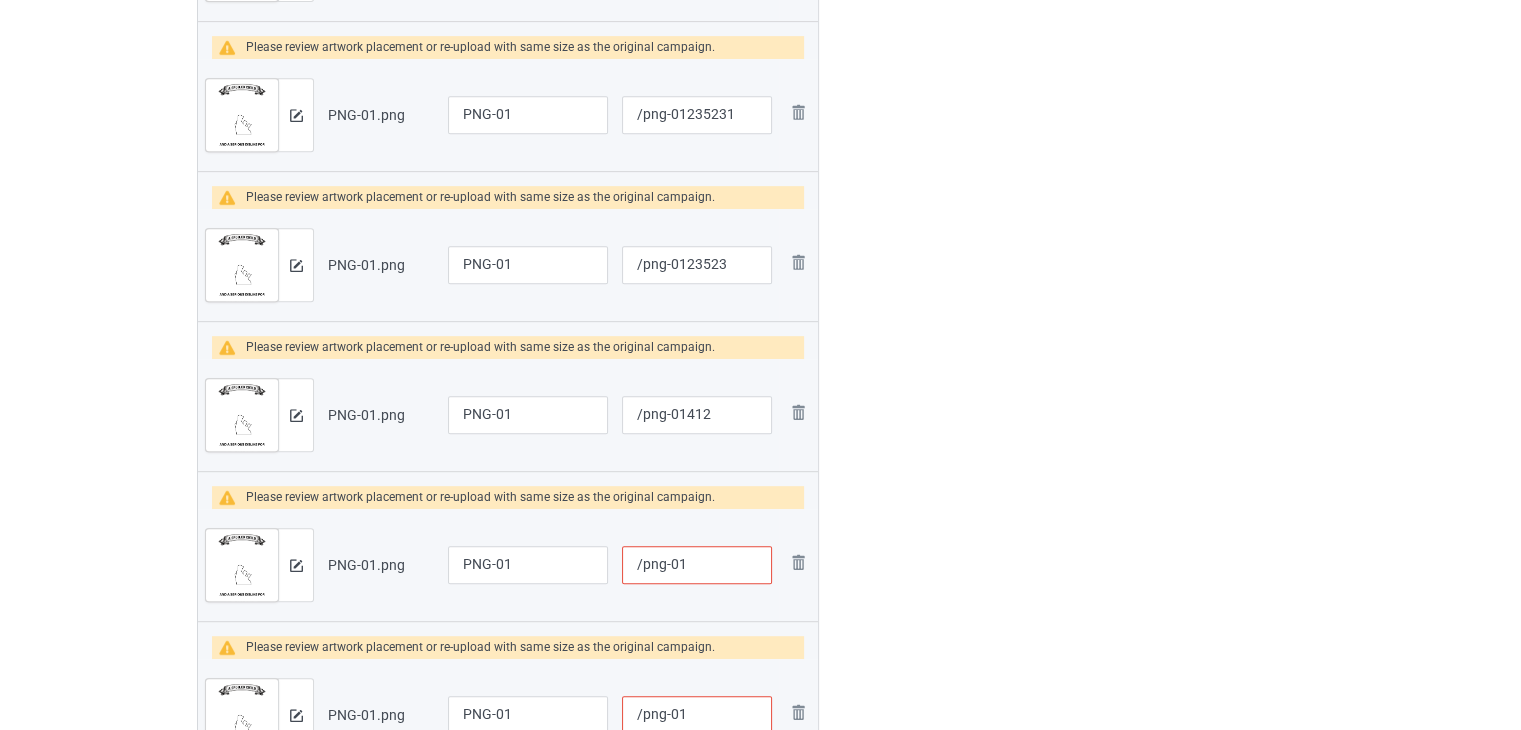 click on "/png-01" at bounding box center (697, 565) 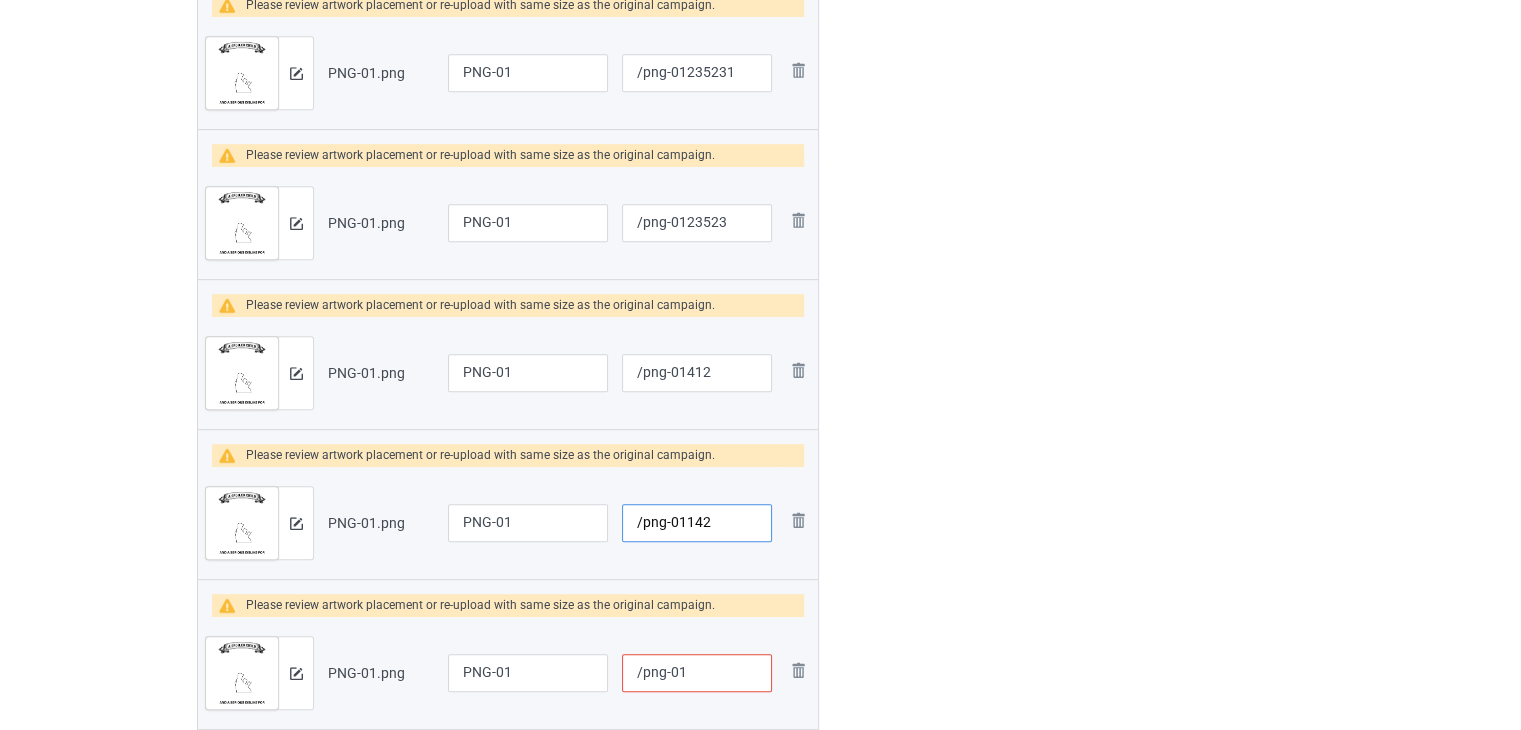 scroll, scrollTop: 1042, scrollLeft: 0, axis: vertical 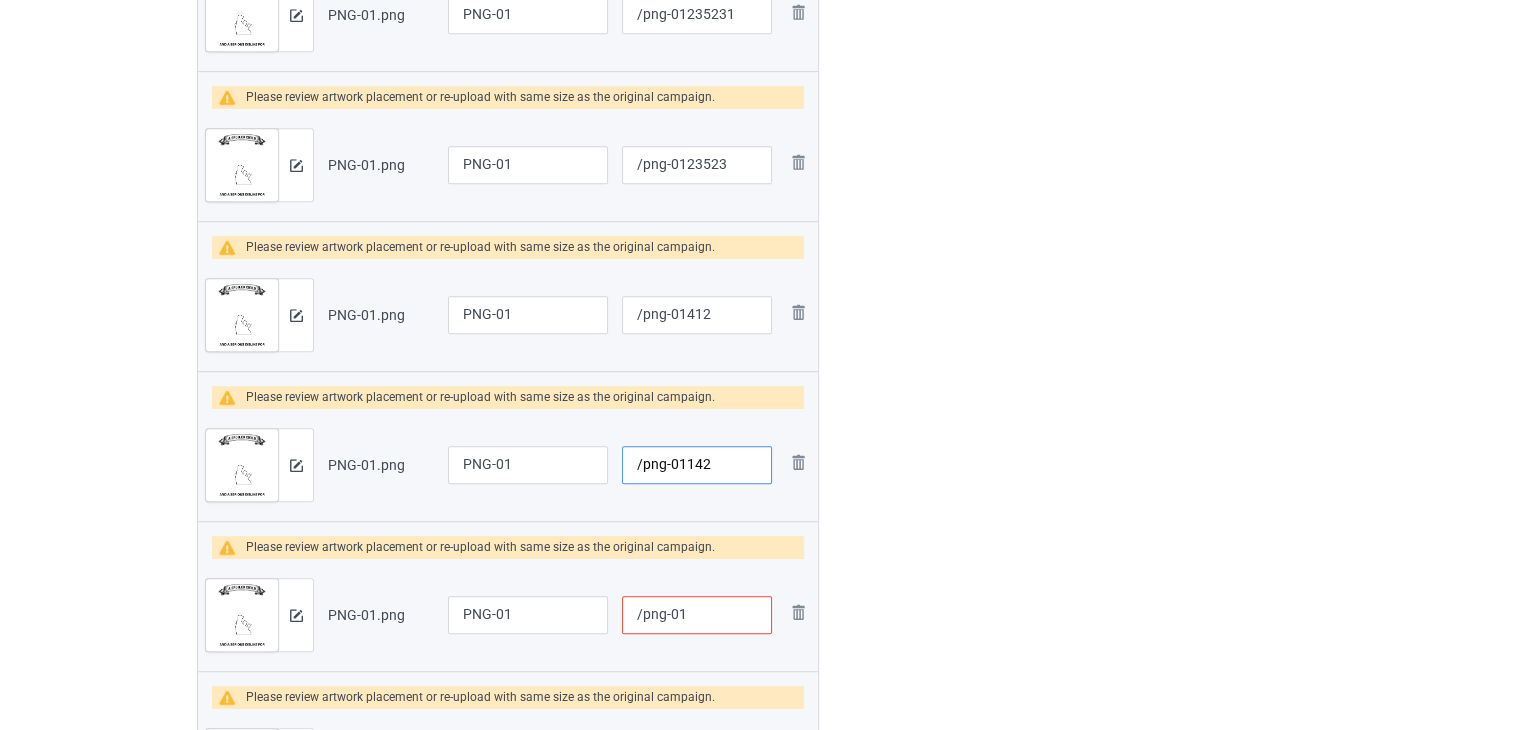 type on "/png-01142" 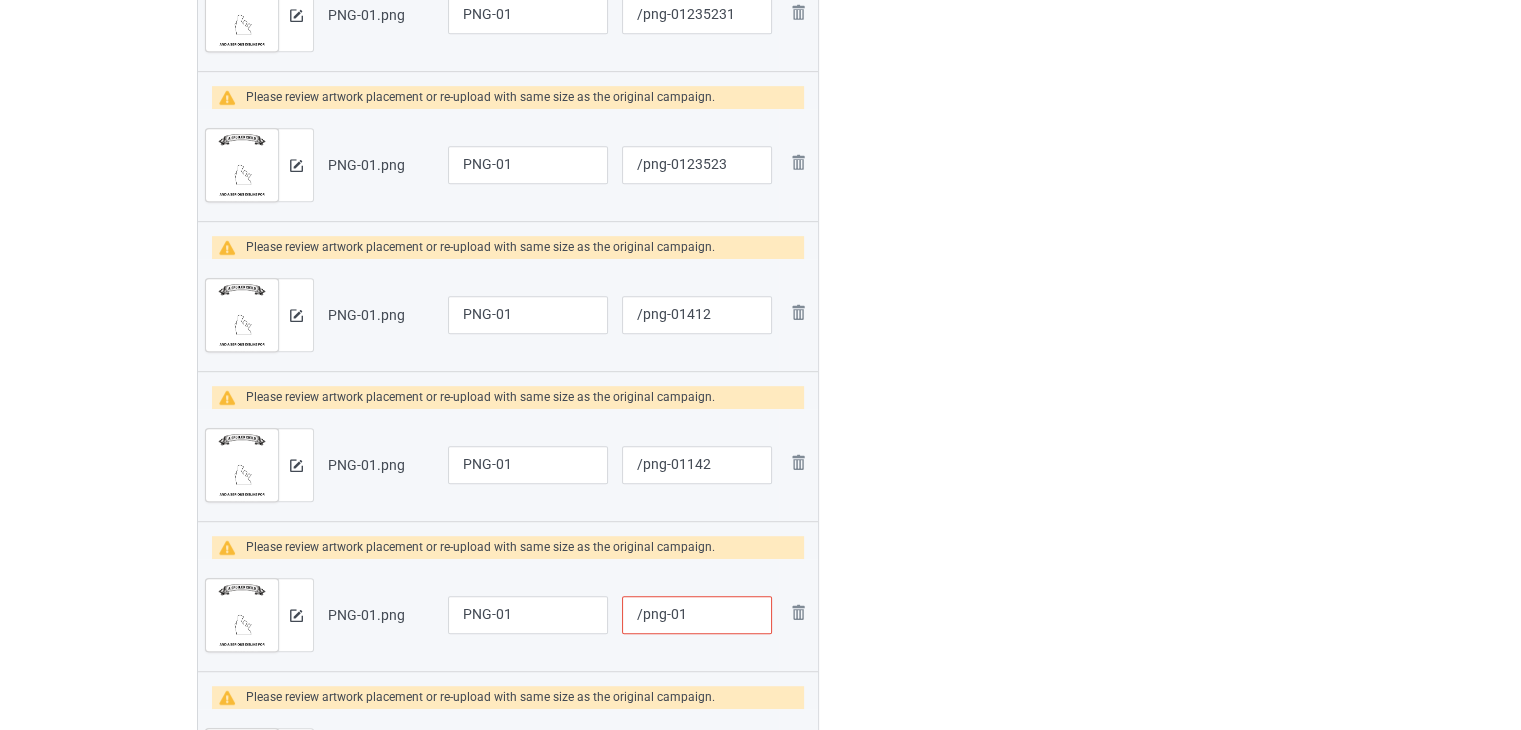 click on "/png-01" at bounding box center [697, 615] 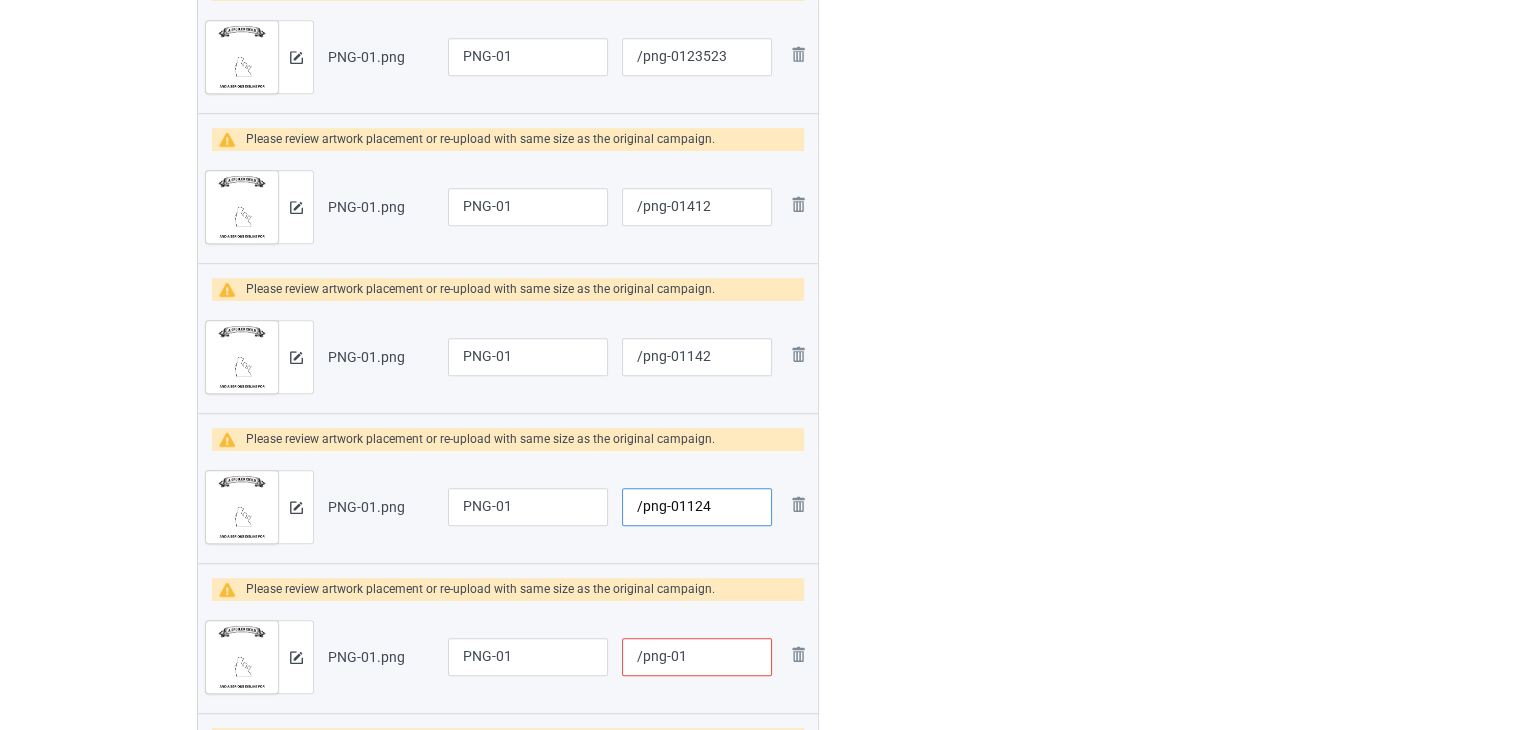 scroll, scrollTop: 1242, scrollLeft: 0, axis: vertical 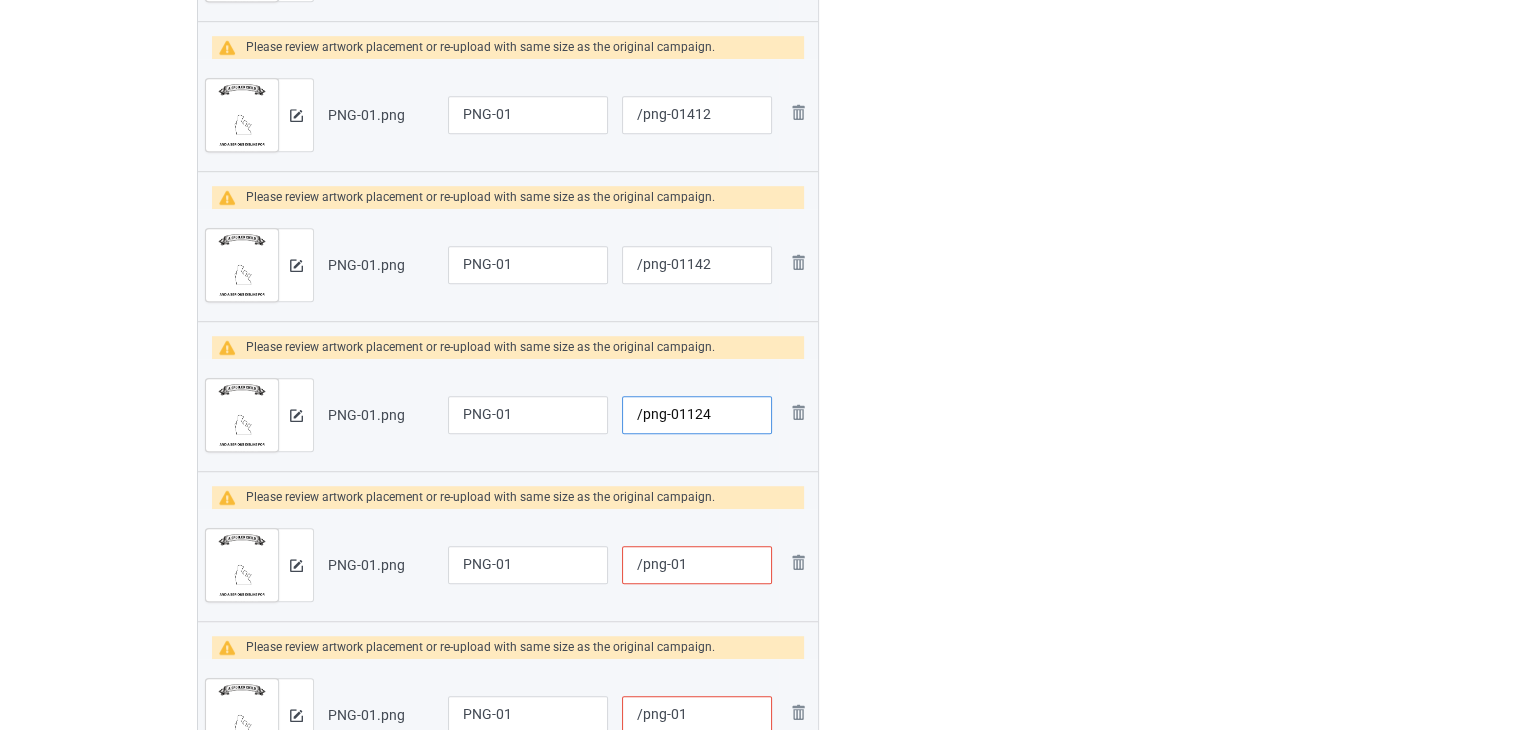 type on "/png-01124" 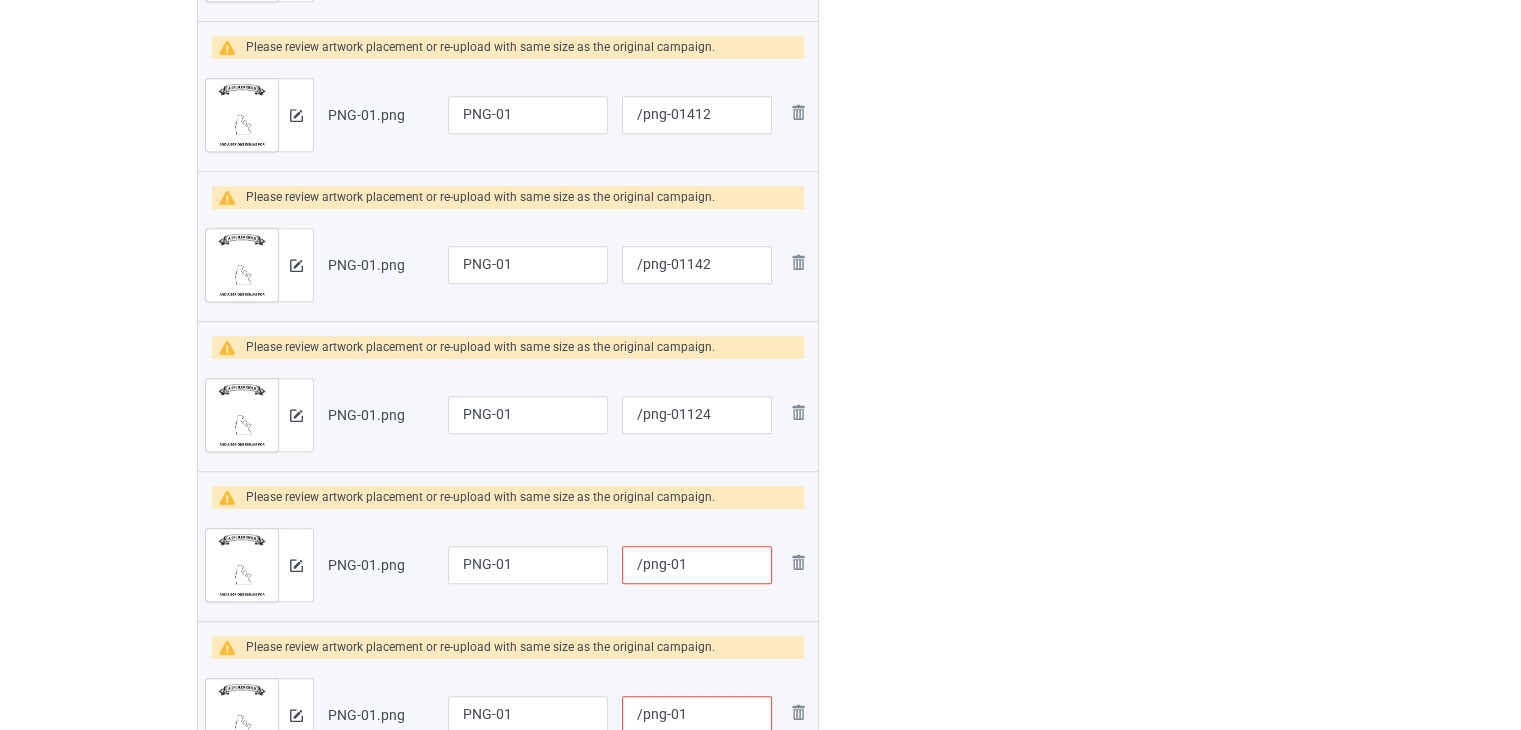 click on "/png-01" at bounding box center [697, 565] 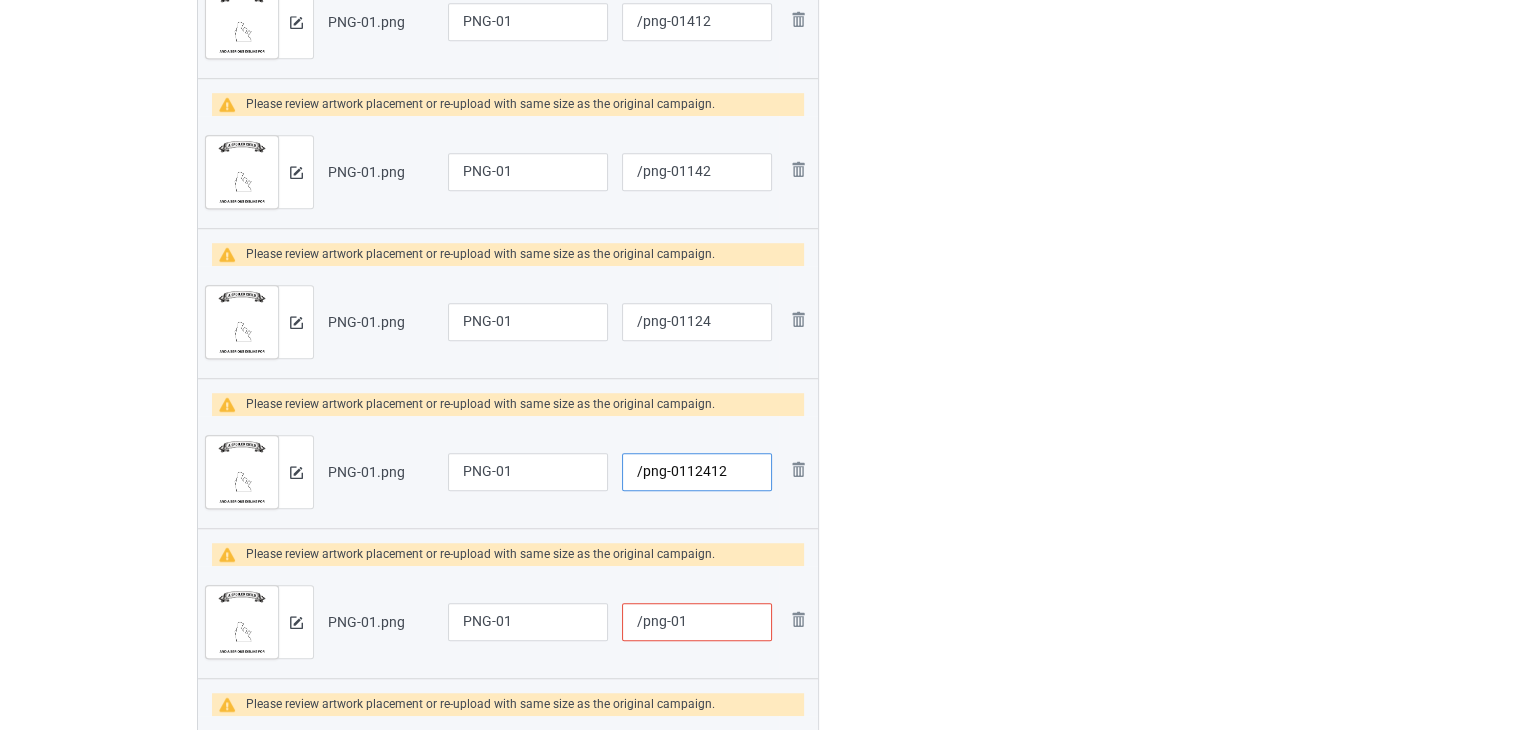 scroll, scrollTop: 1342, scrollLeft: 0, axis: vertical 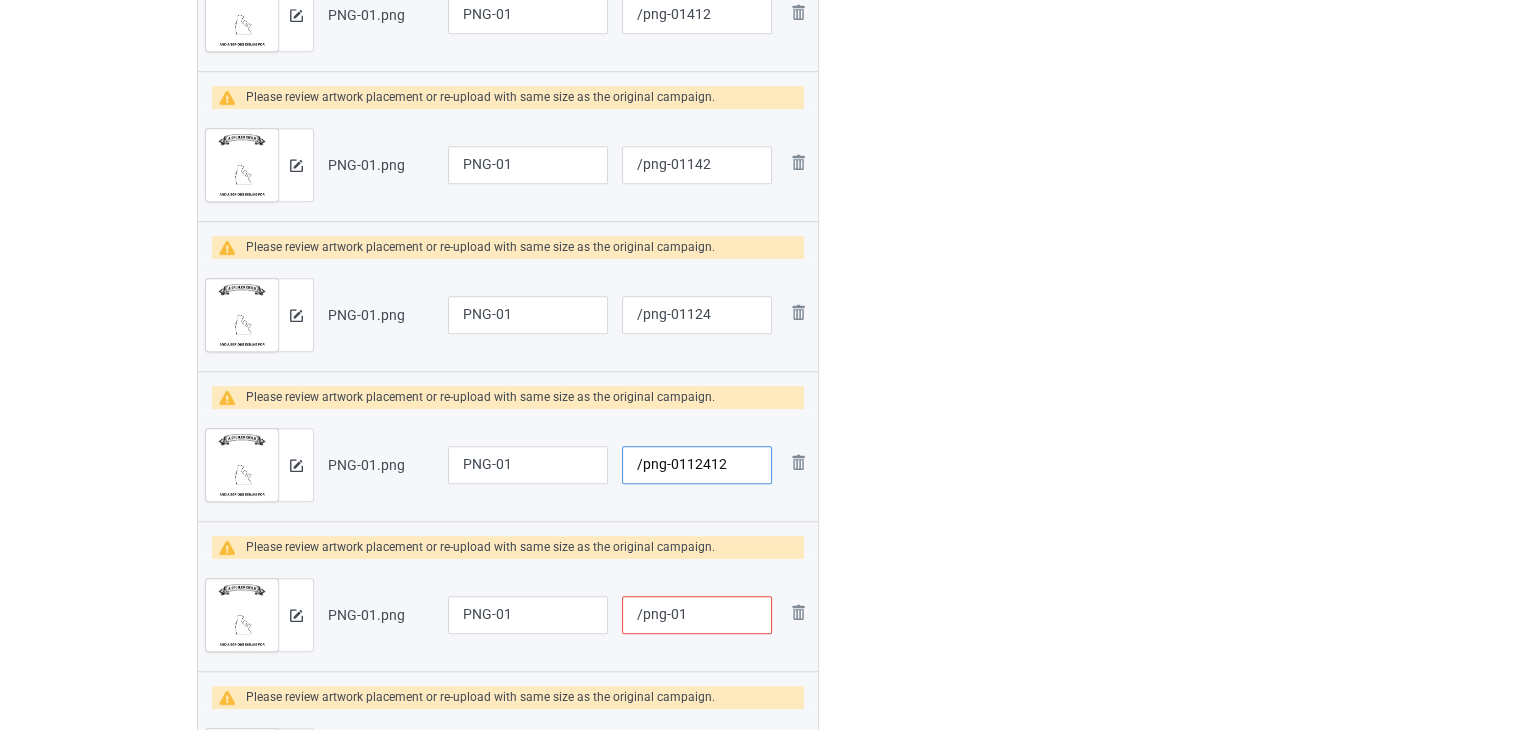 type on "/png-0112412" 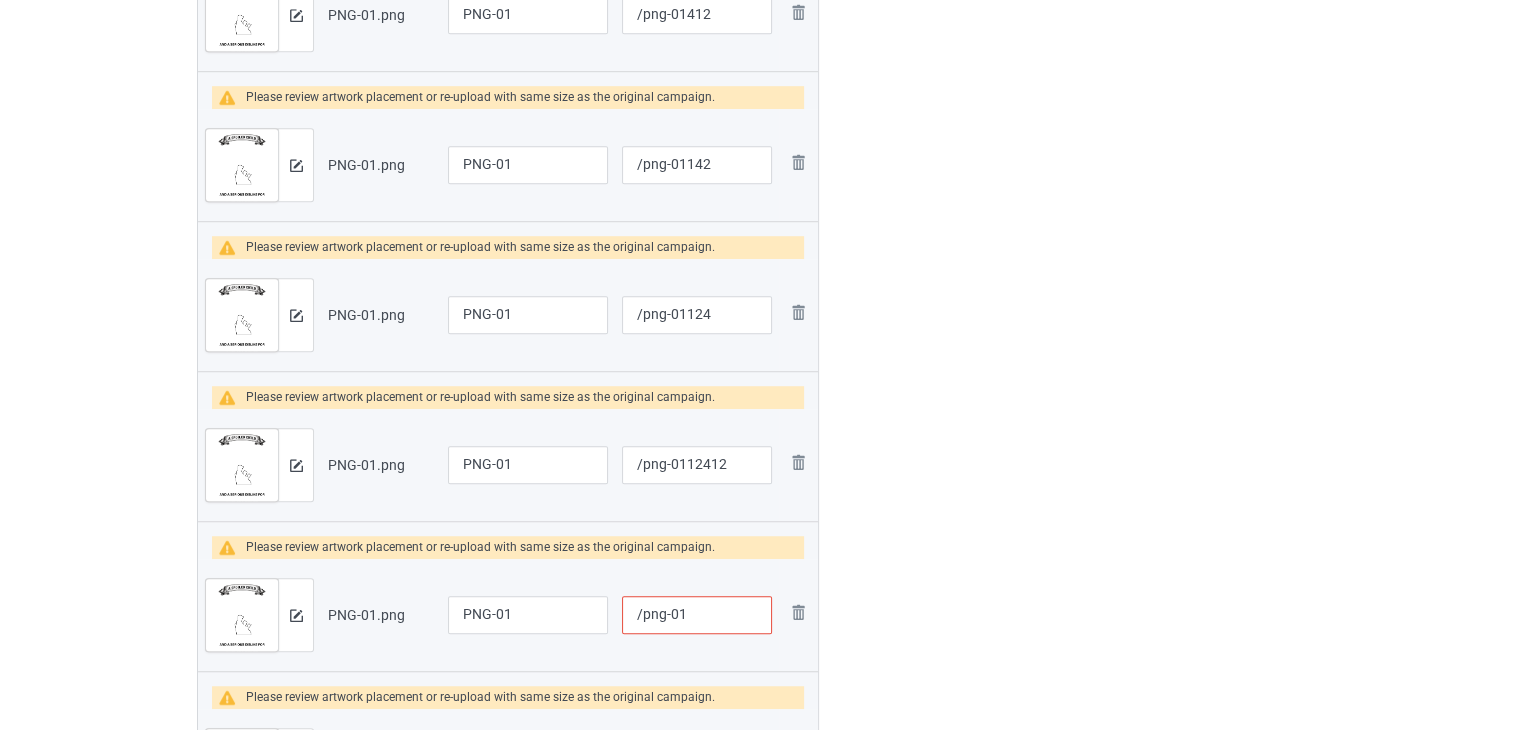 click on "/png-01" at bounding box center (697, 615) 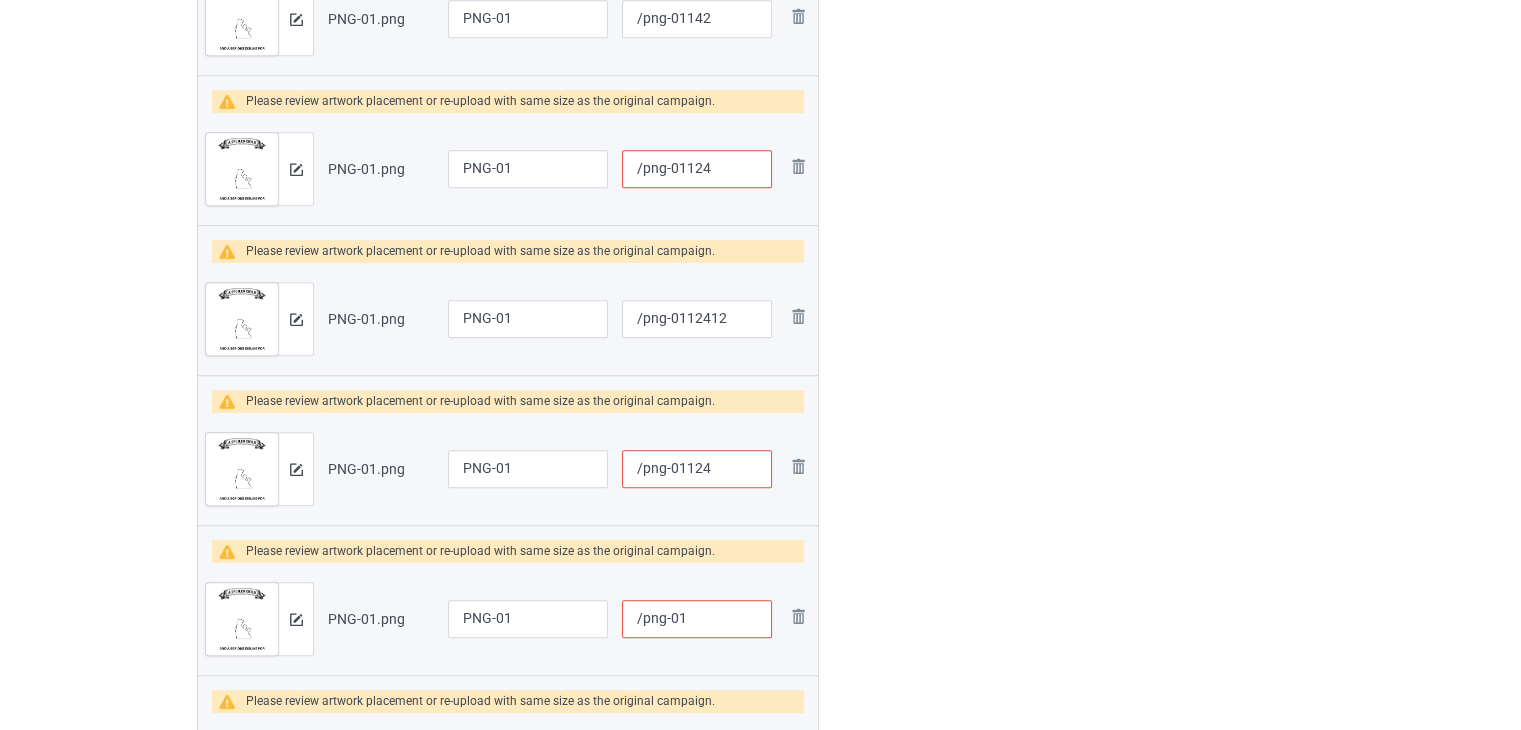 scroll, scrollTop: 1542, scrollLeft: 0, axis: vertical 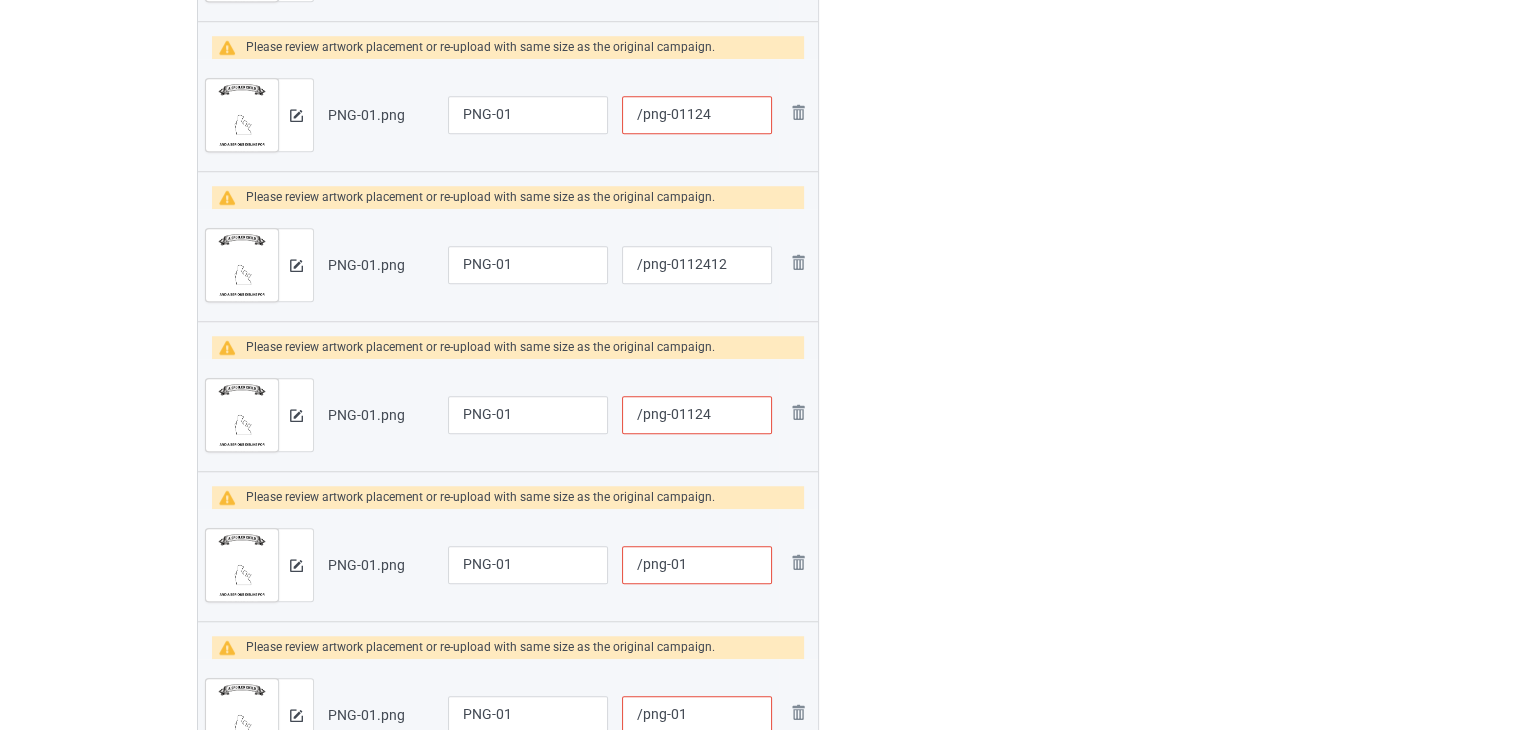 click on "/png-01" at bounding box center (697, 565) 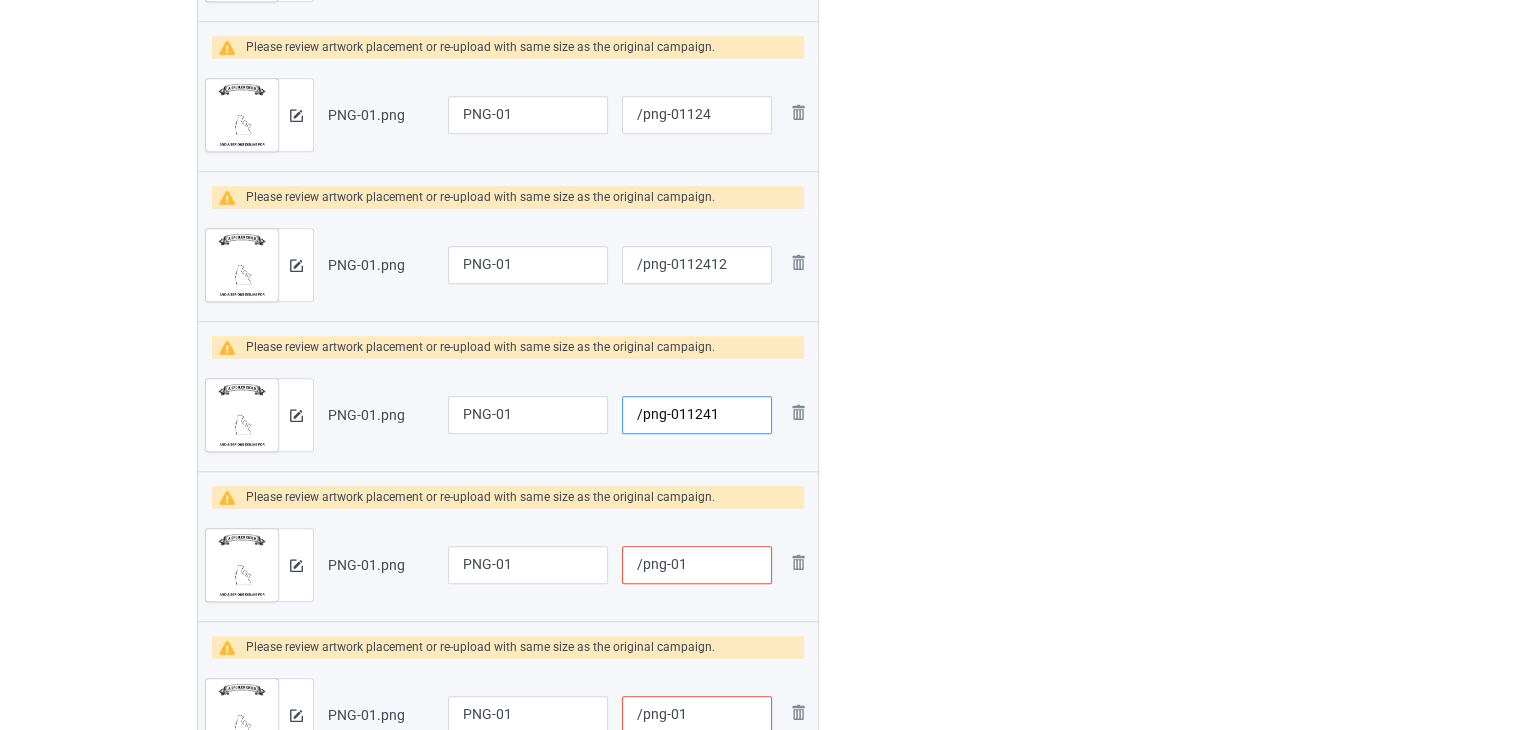 type on "/png-011241" 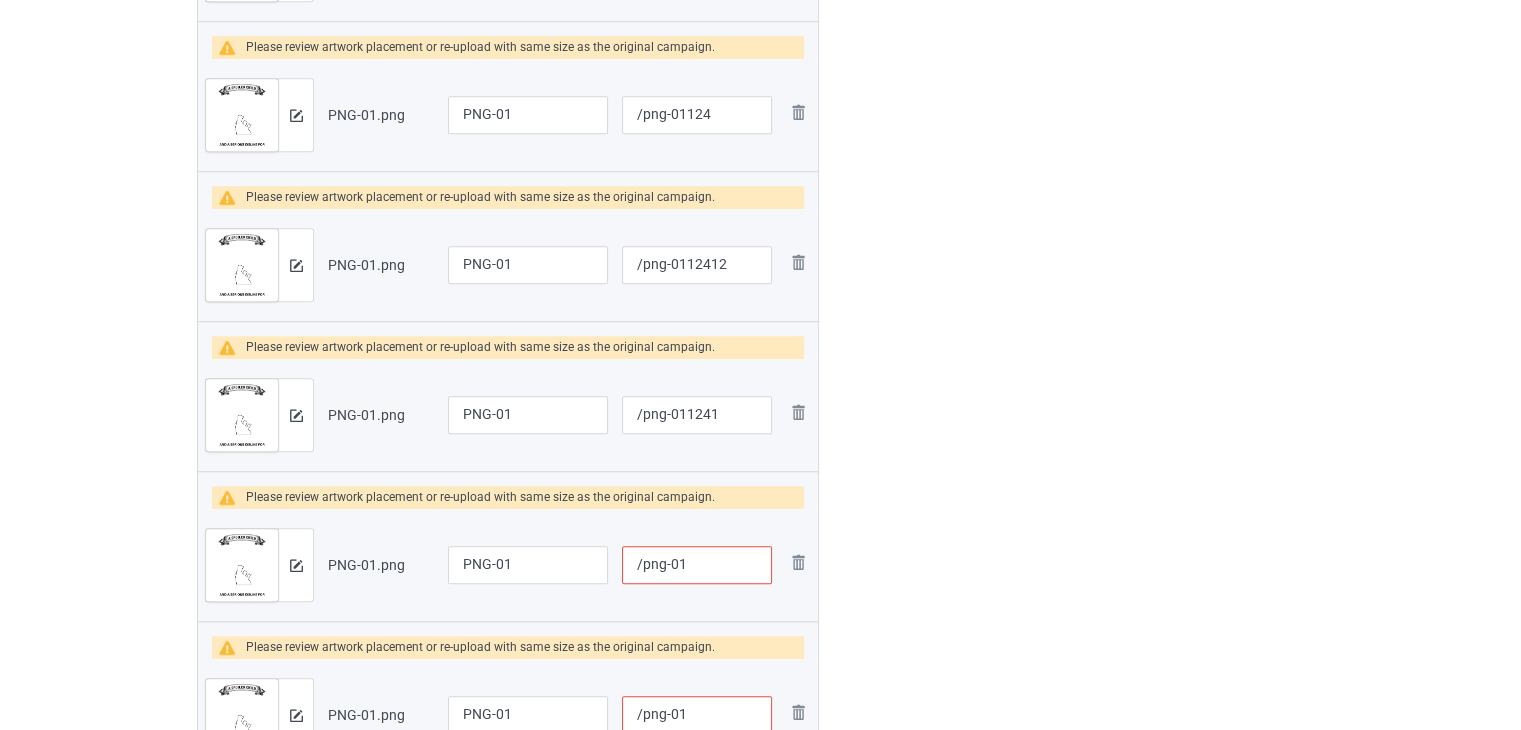 click on "/png-01" at bounding box center [697, 565] 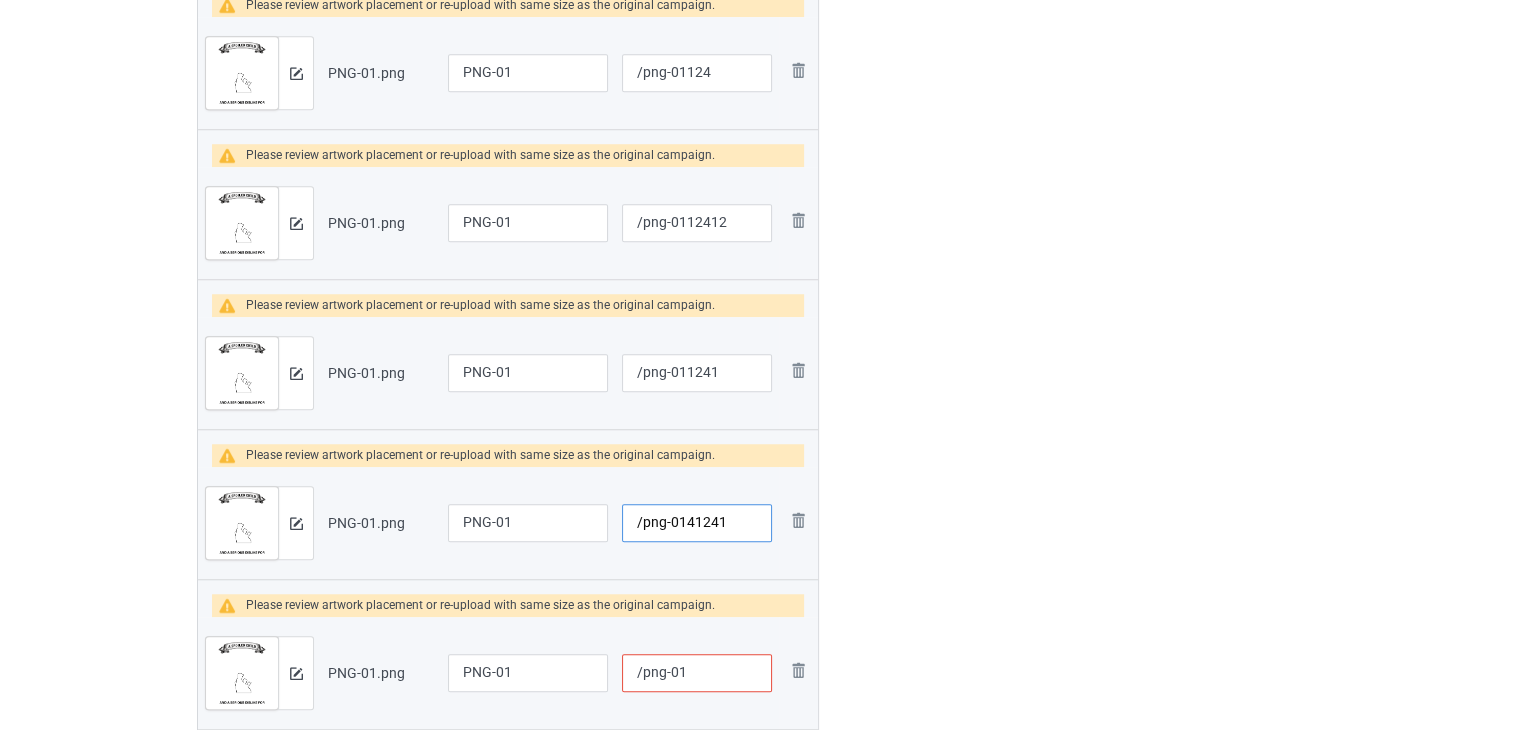 scroll, scrollTop: 1642, scrollLeft: 0, axis: vertical 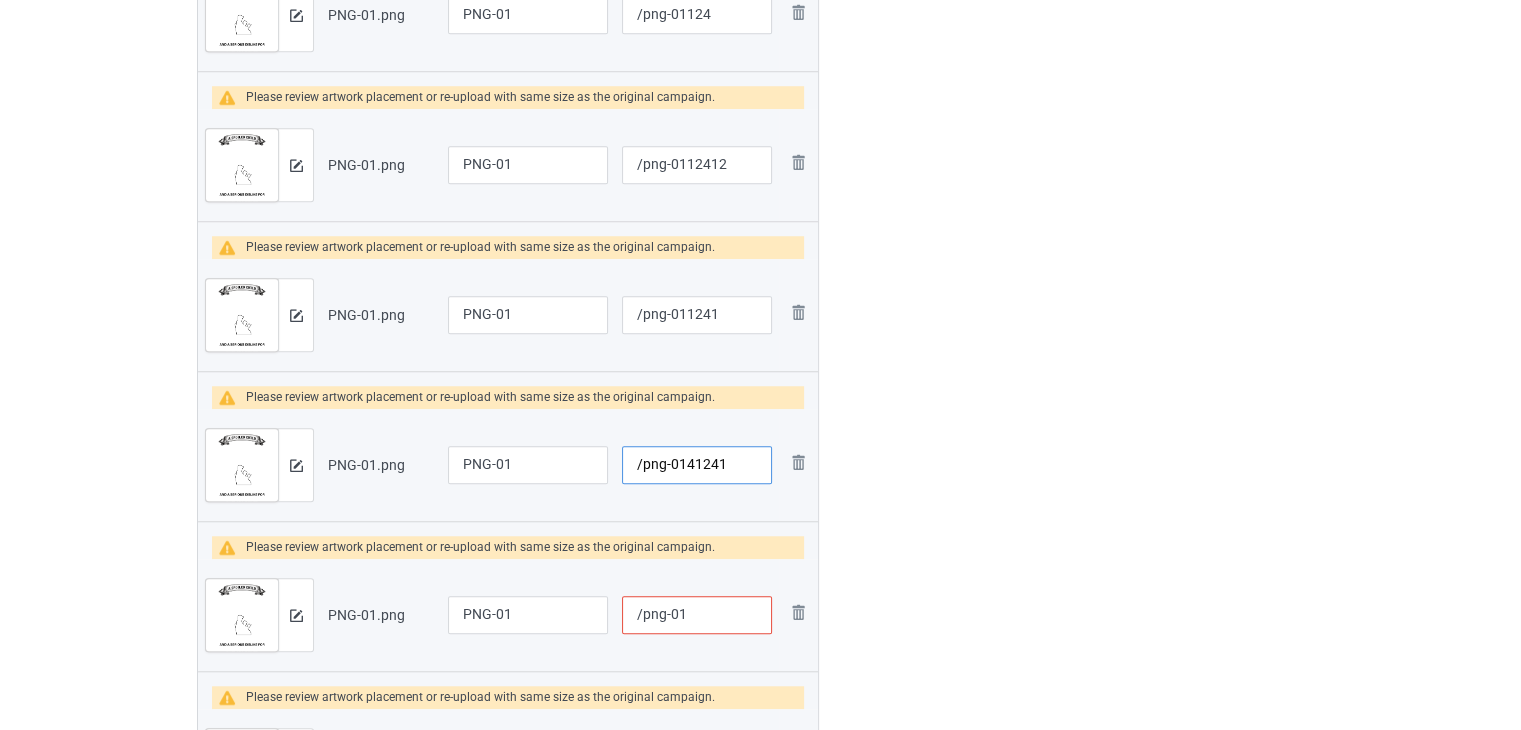 type on "/png-0141241" 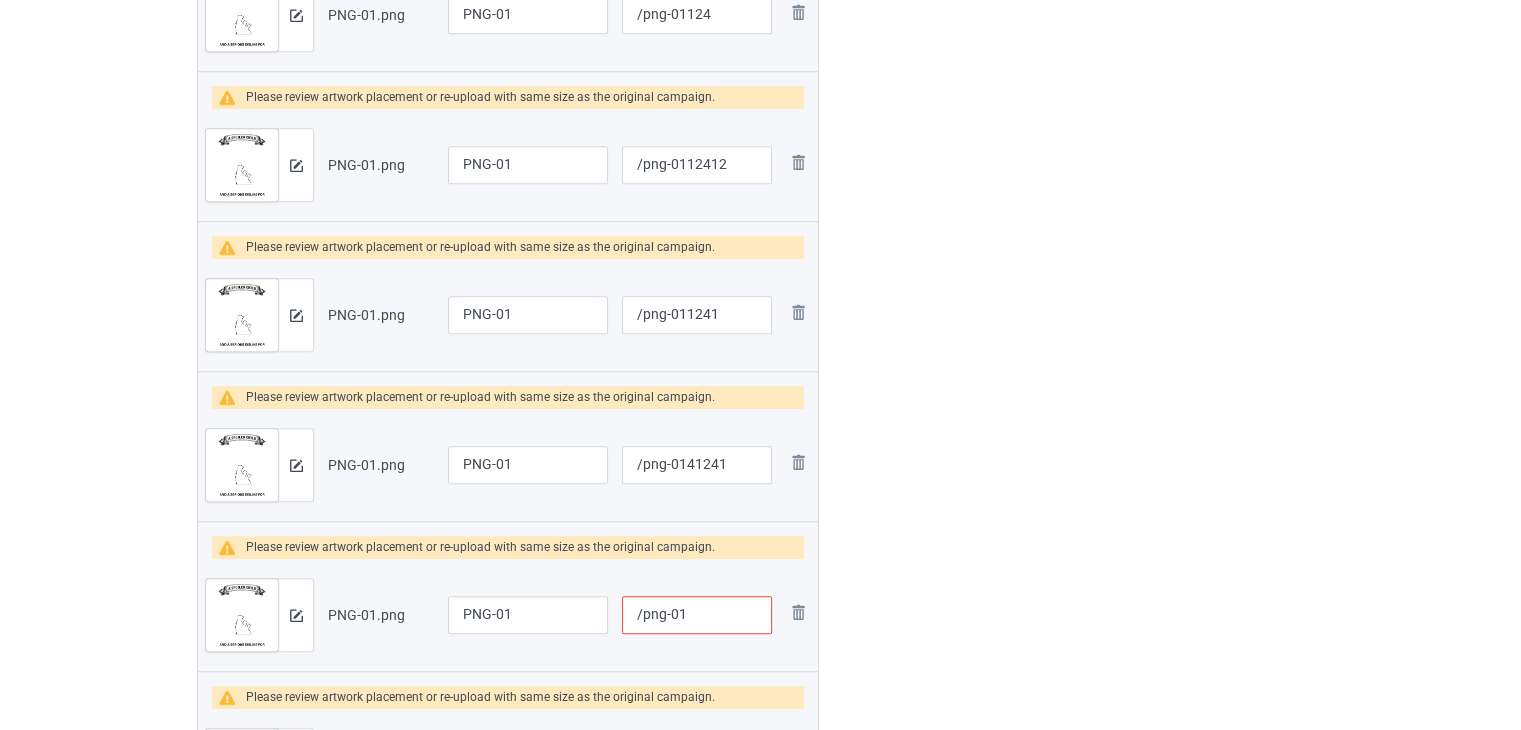 click on "/png-01" at bounding box center (697, 615) 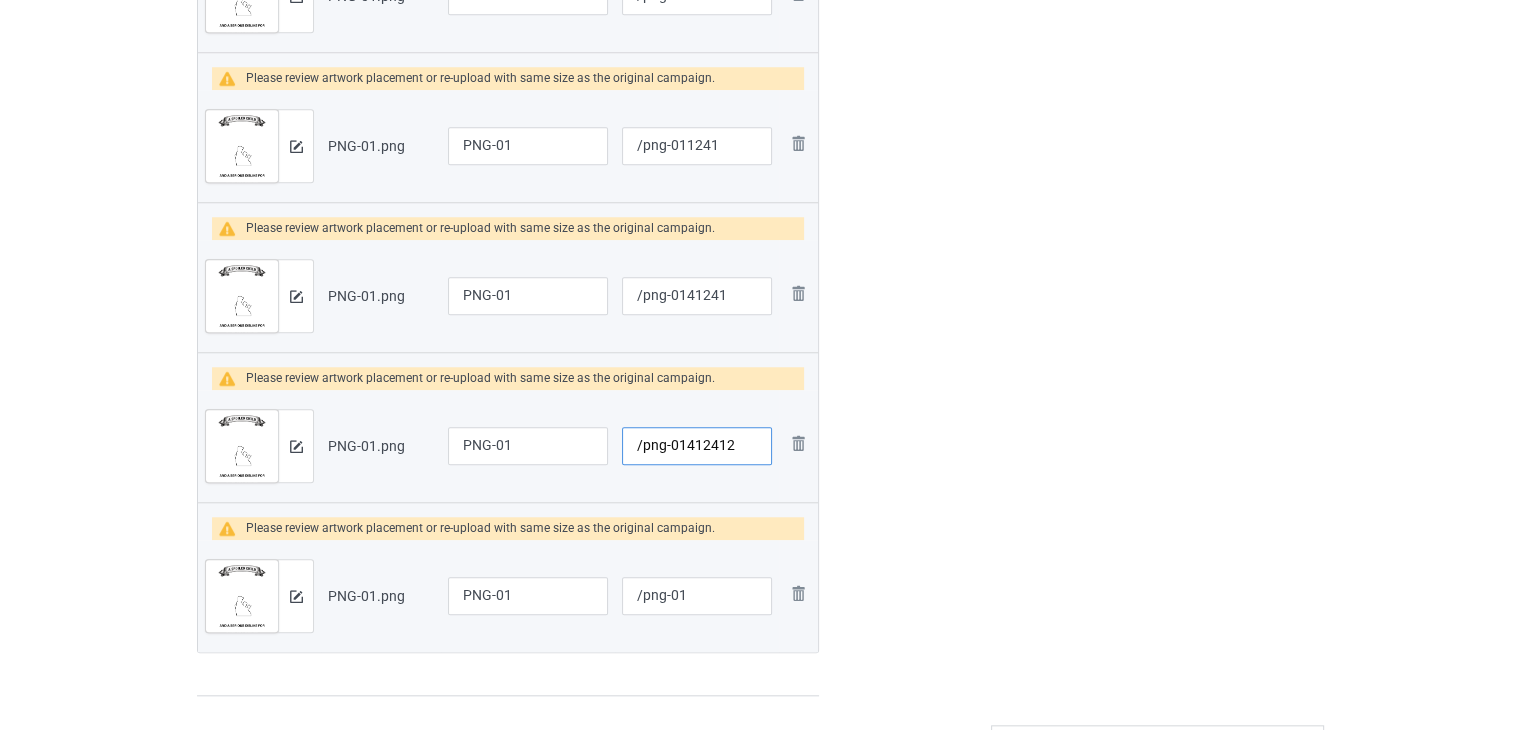 scroll, scrollTop: 1842, scrollLeft: 0, axis: vertical 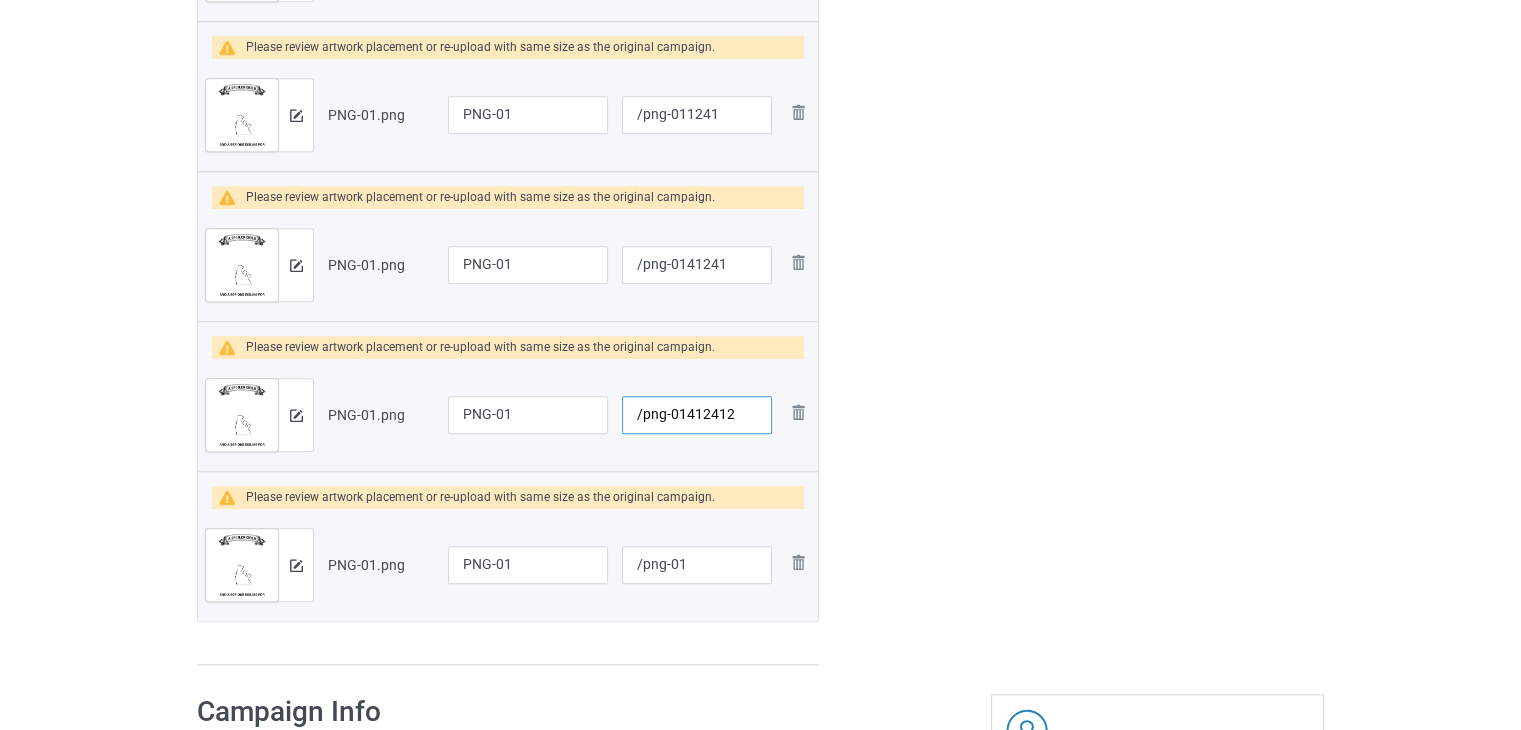 type on "/png-01412412" 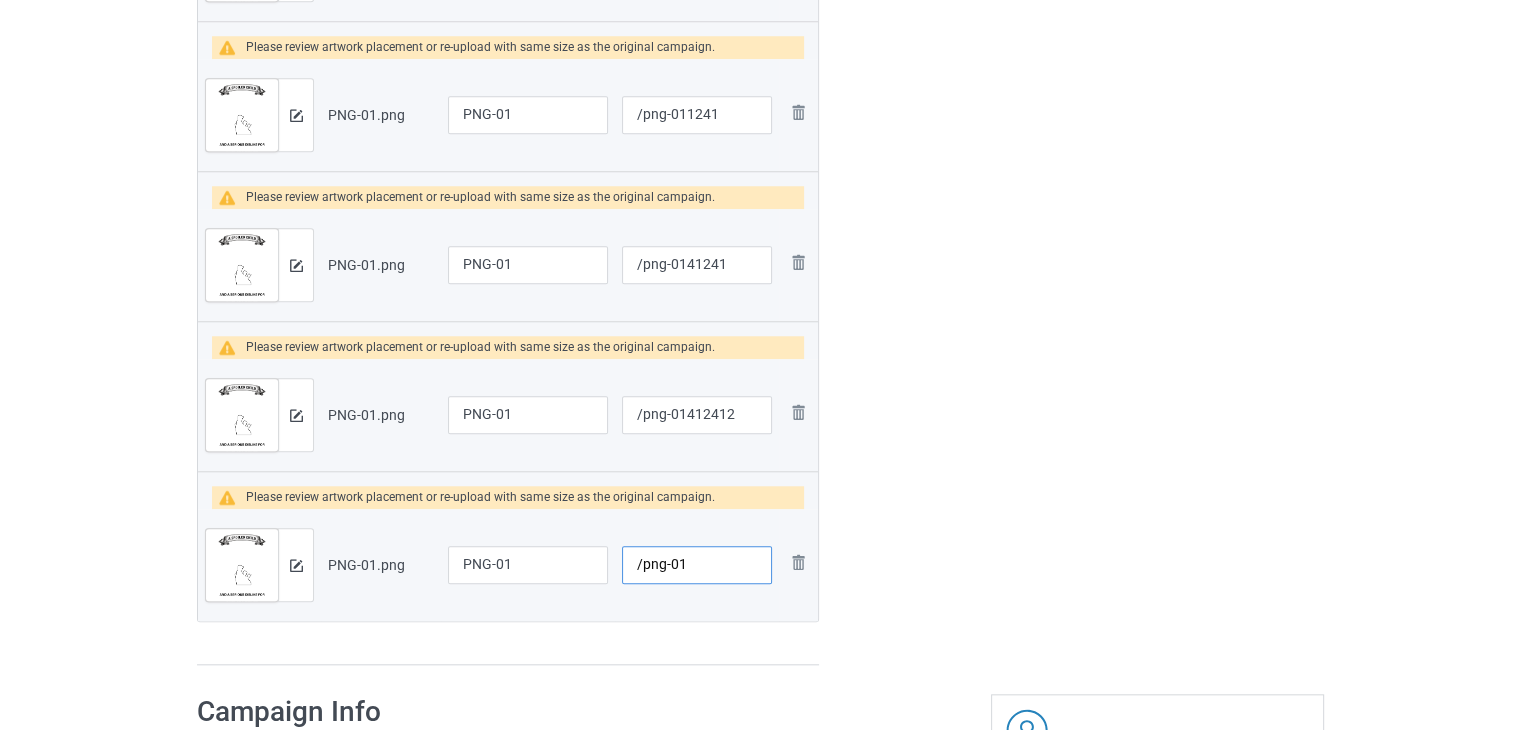 click on "/png-01" at bounding box center [697, 565] 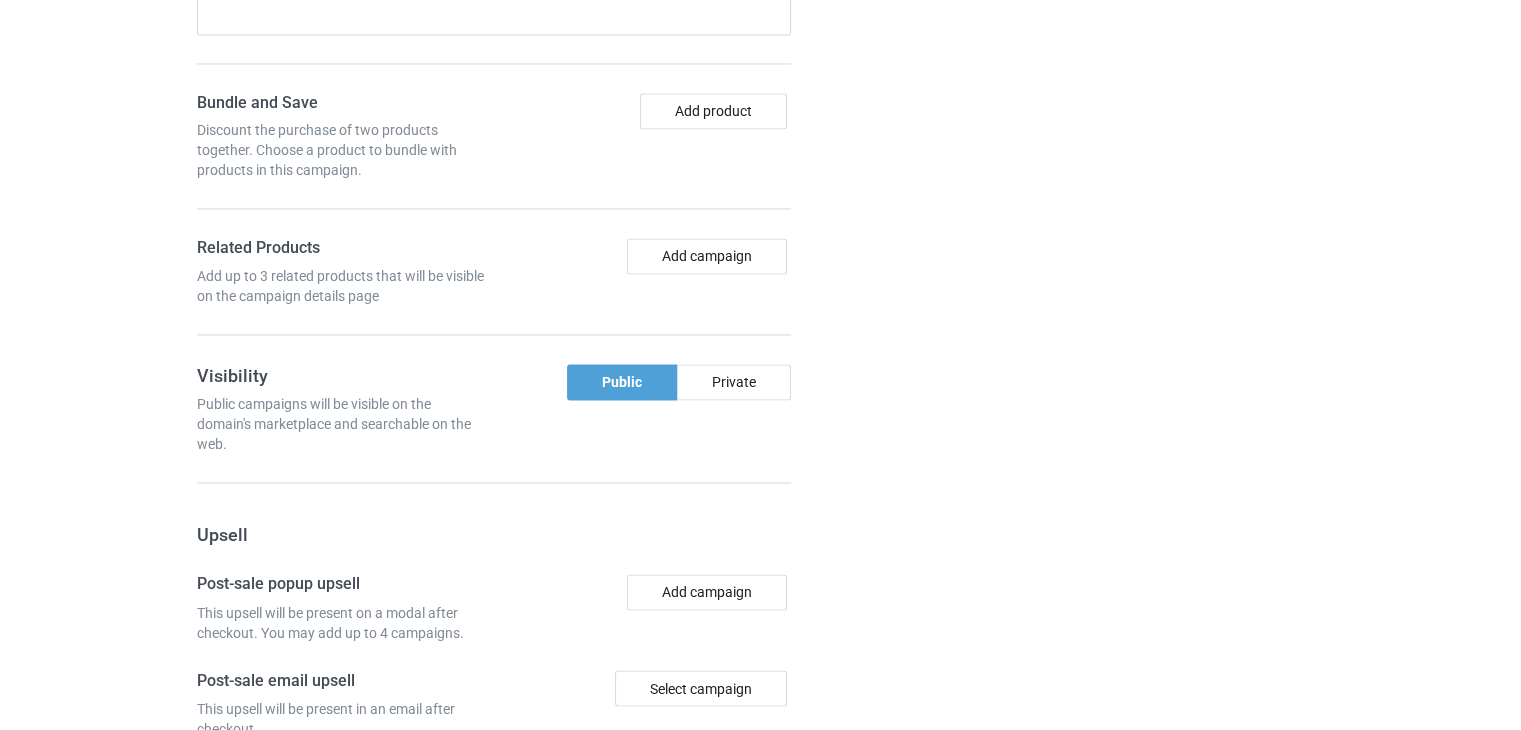 scroll, scrollTop: 3647, scrollLeft: 0, axis: vertical 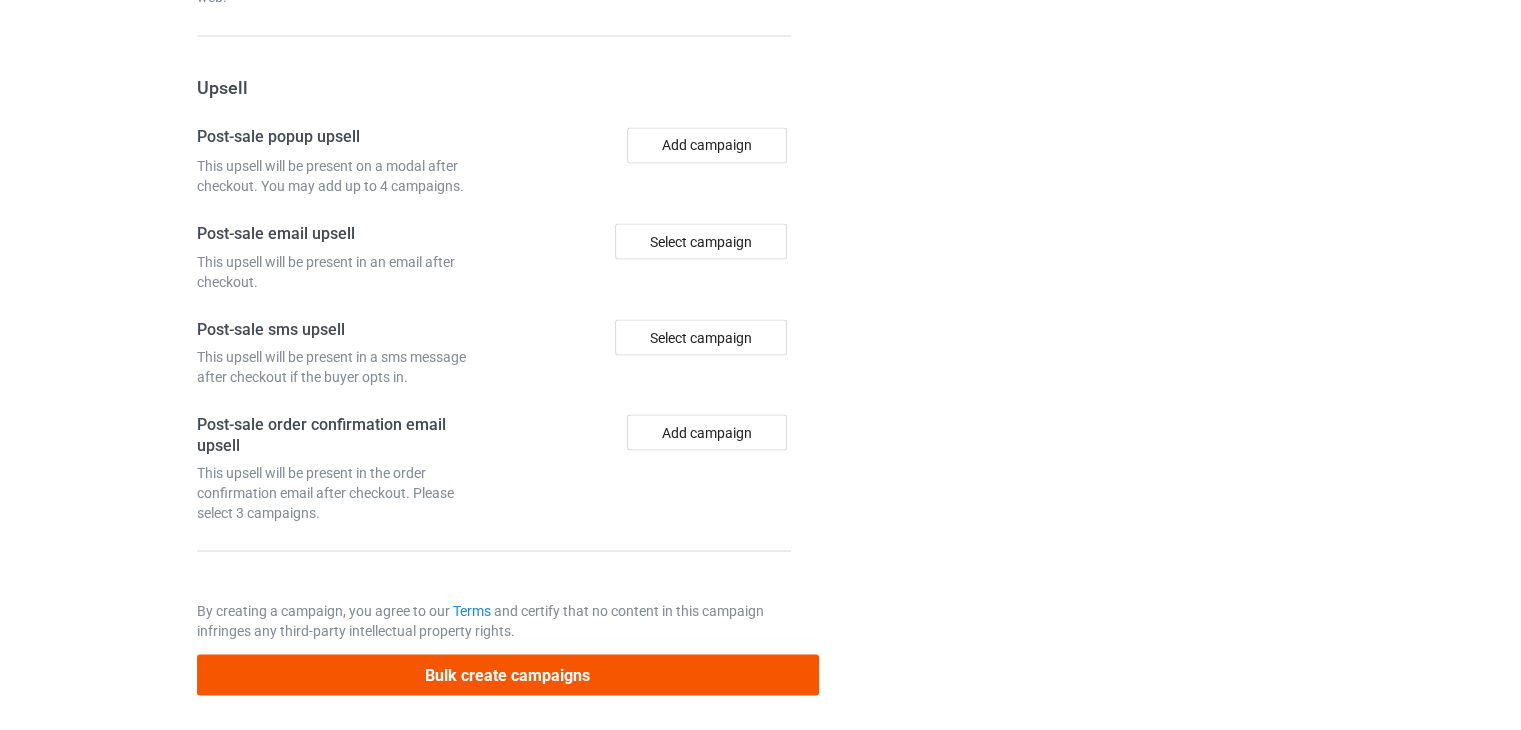 type on "/png-01412411" 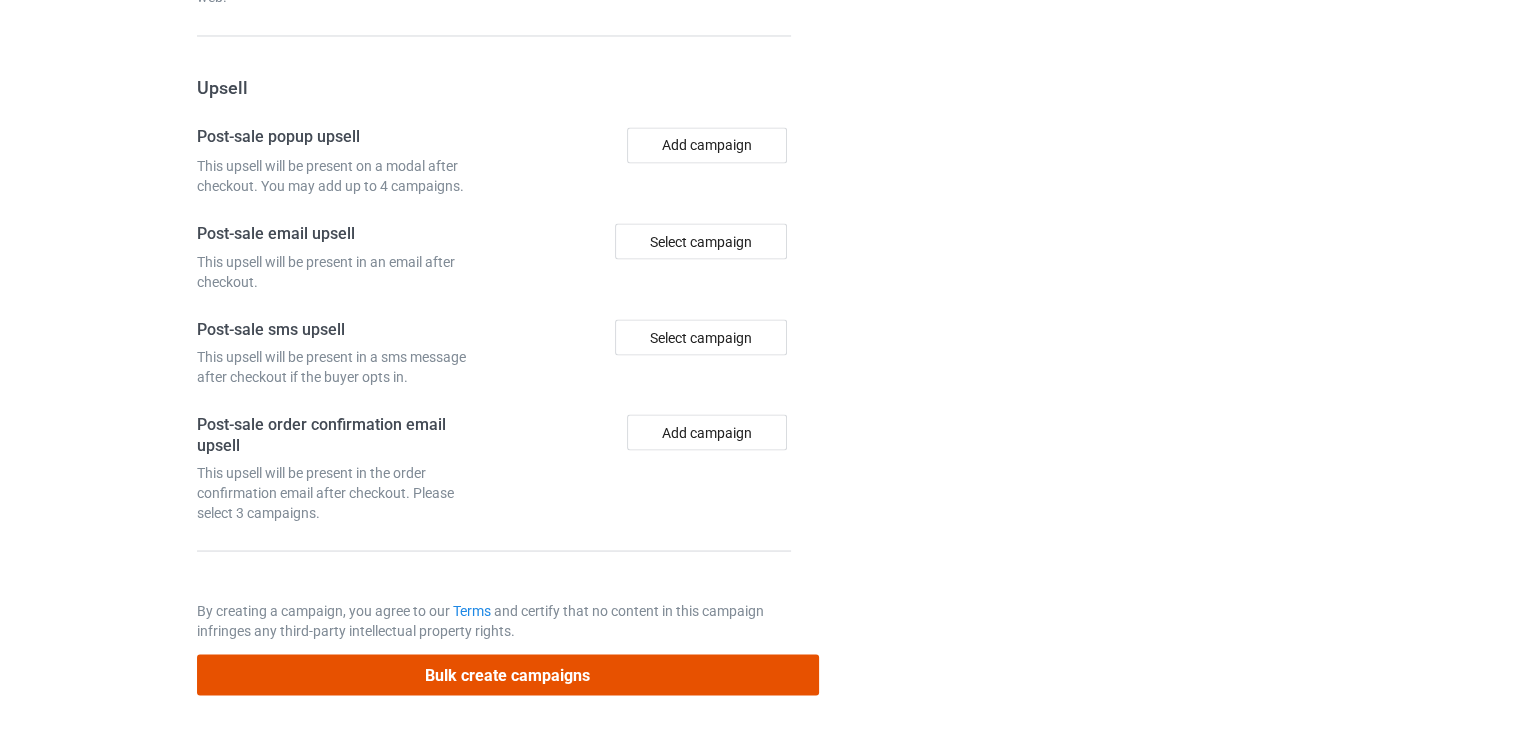 click on "Bulk create campaigns" at bounding box center (508, 674) 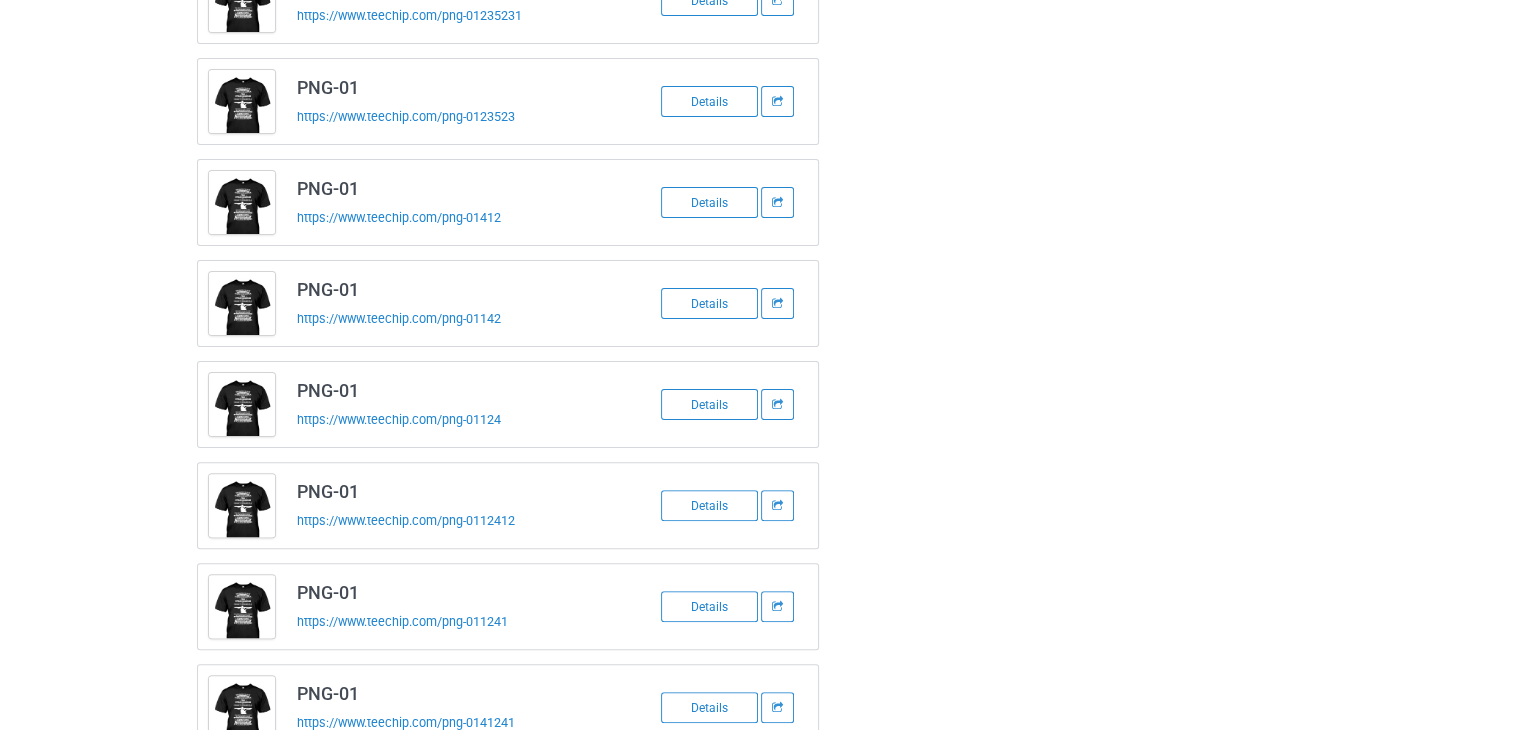 scroll, scrollTop: 0, scrollLeft: 0, axis: both 